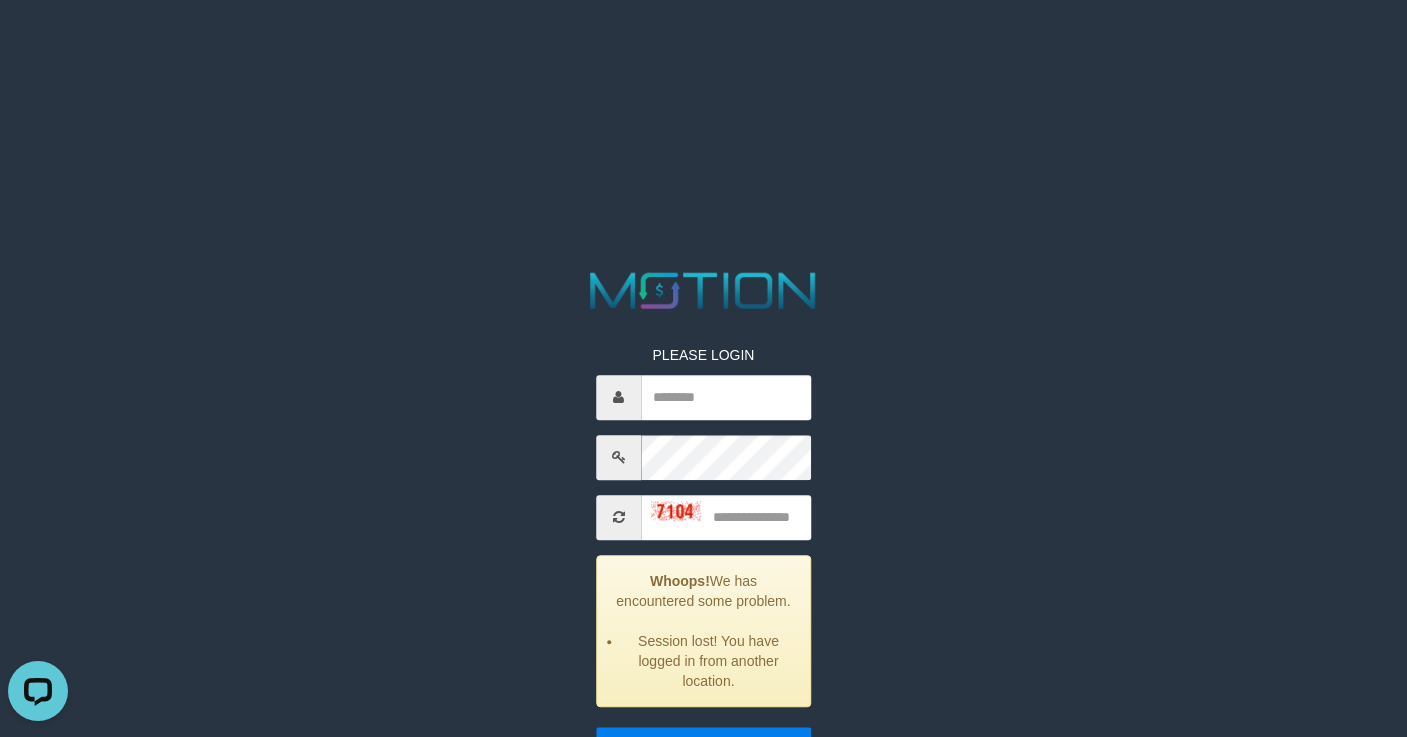 scroll, scrollTop: 0, scrollLeft: 0, axis: both 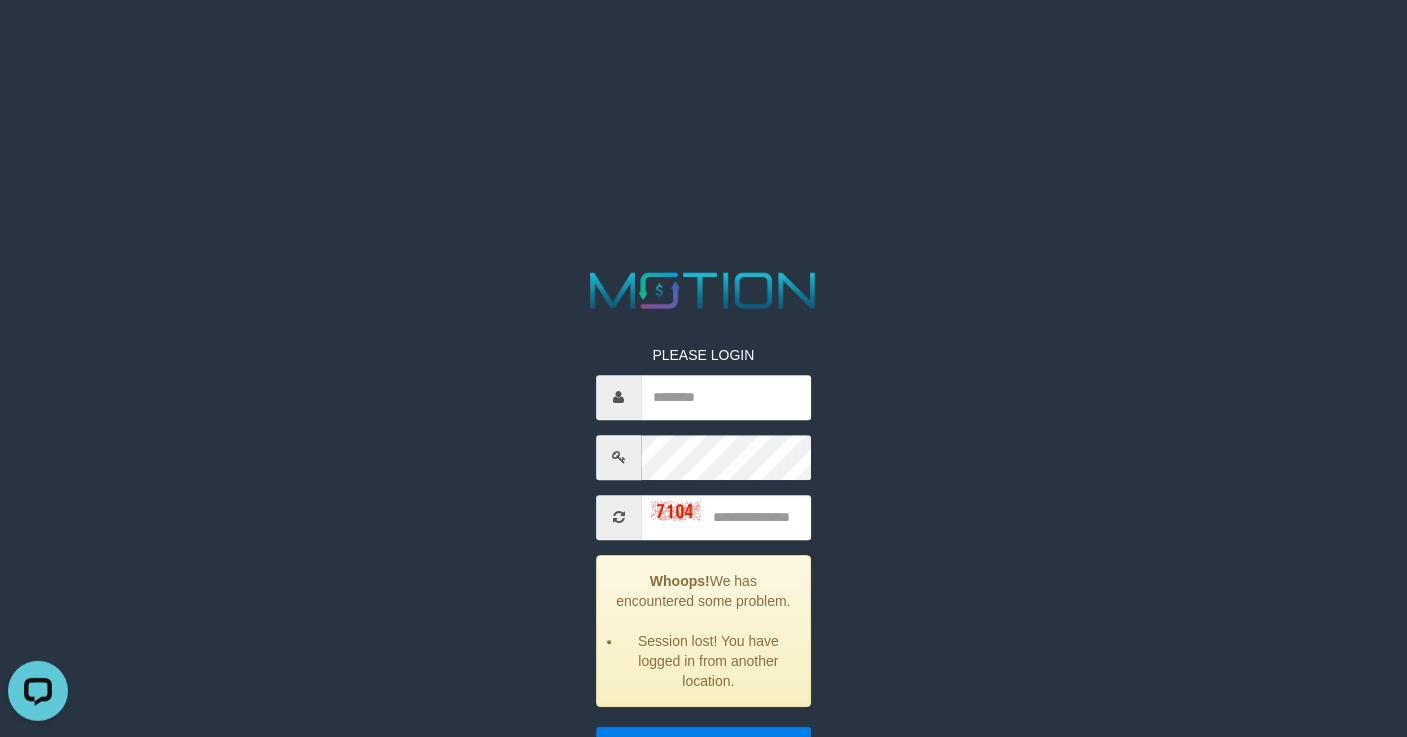 click on "PLEASE LOGIN
Whoops!  We has encountered some problem.
Session lost! You have logged in from another location.
*****
code © 2012-2018 dwg" at bounding box center [704, 532] 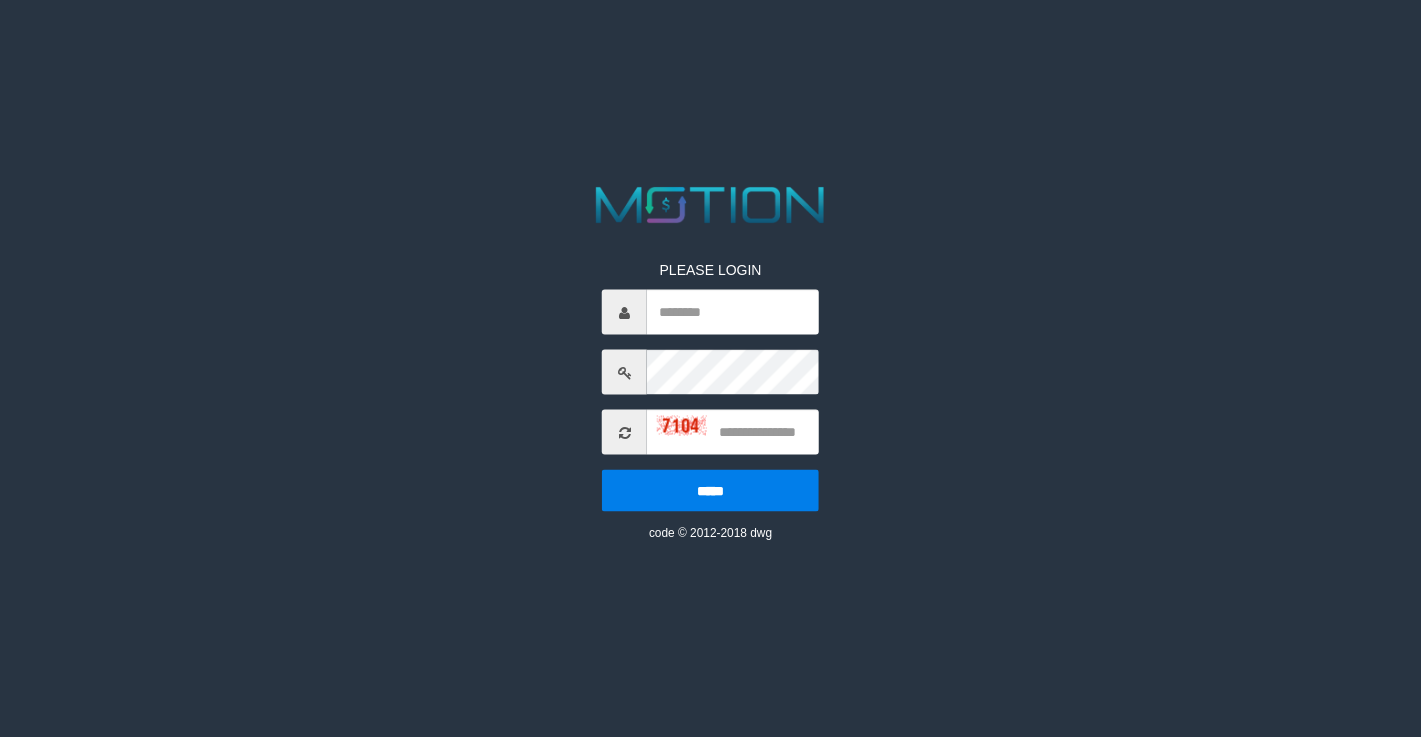 scroll, scrollTop: 0, scrollLeft: 0, axis: both 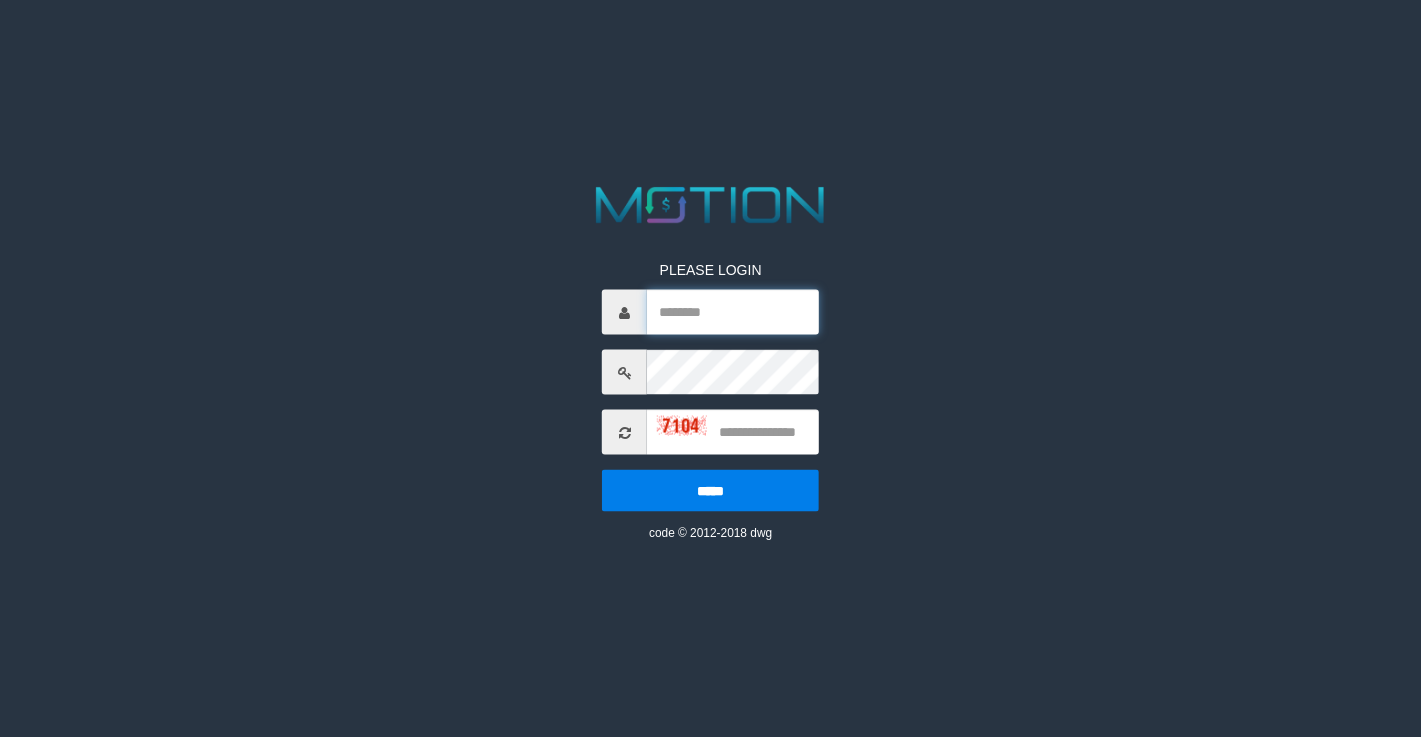 drag, startPoint x: 684, startPoint y: 310, endPoint x: 409, endPoint y: 294, distance: 275.46506 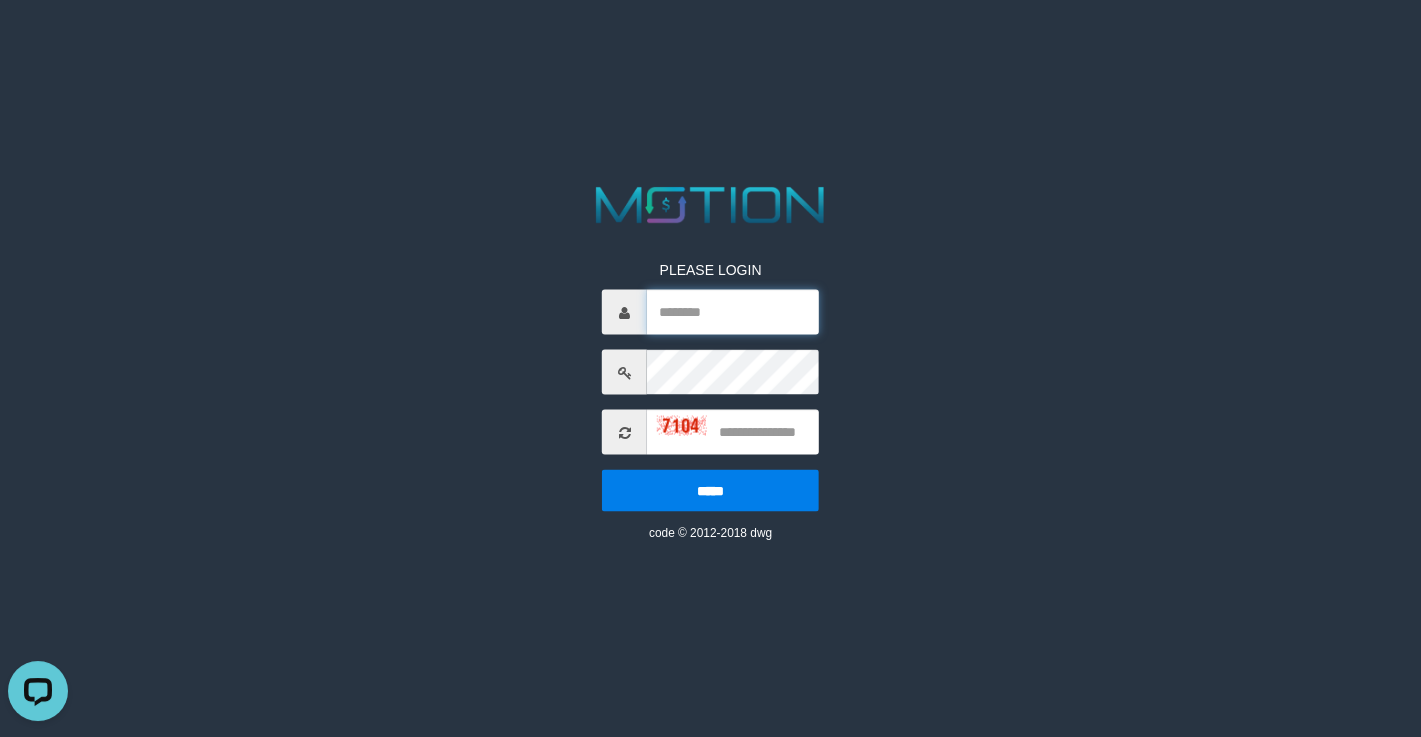scroll, scrollTop: 0, scrollLeft: 0, axis: both 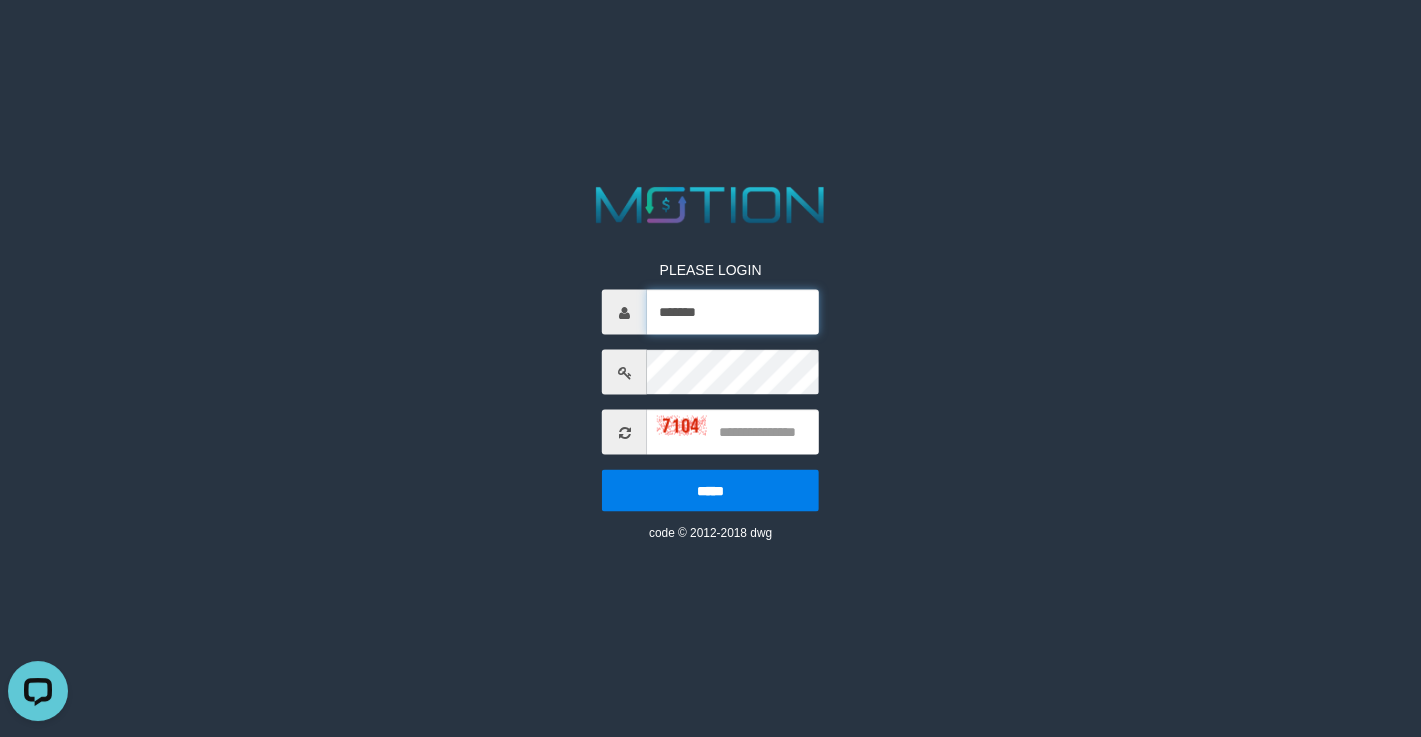 type on "*******" 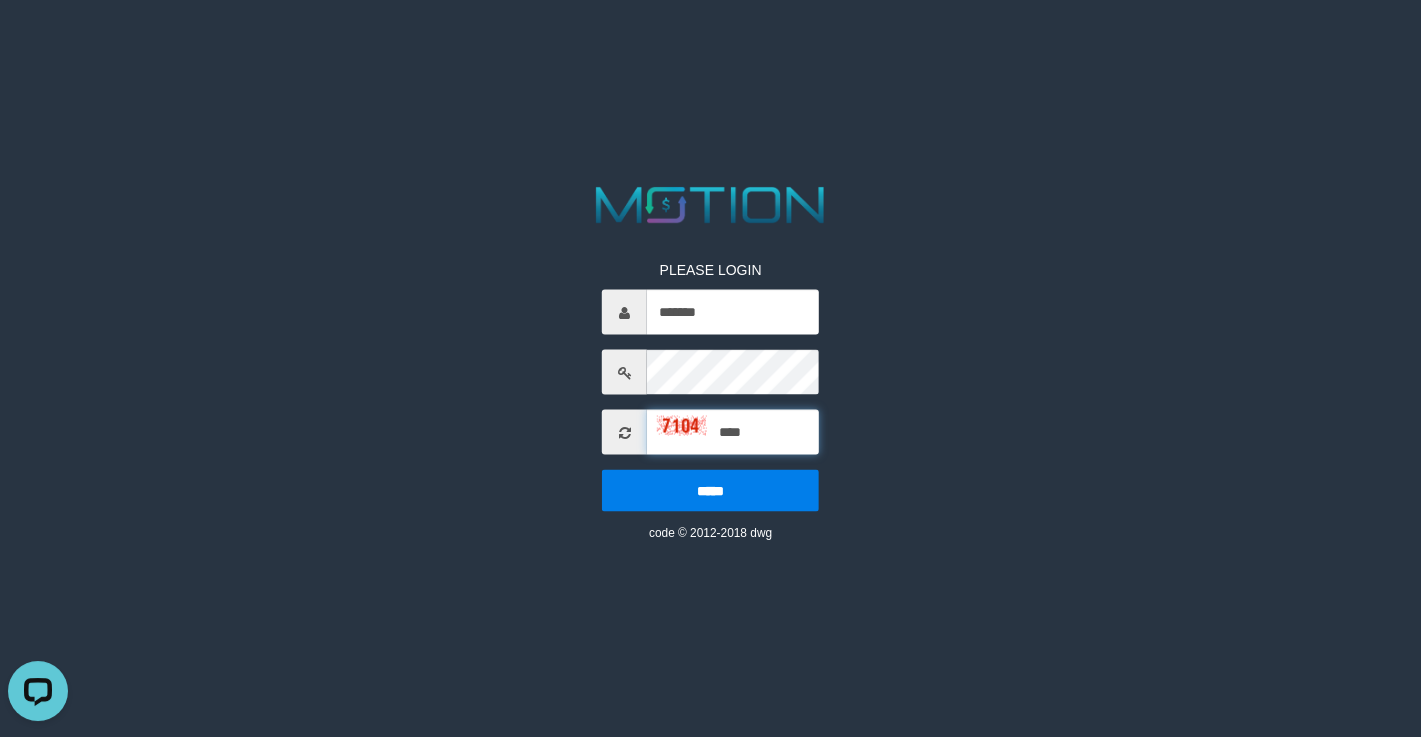 type on "****" 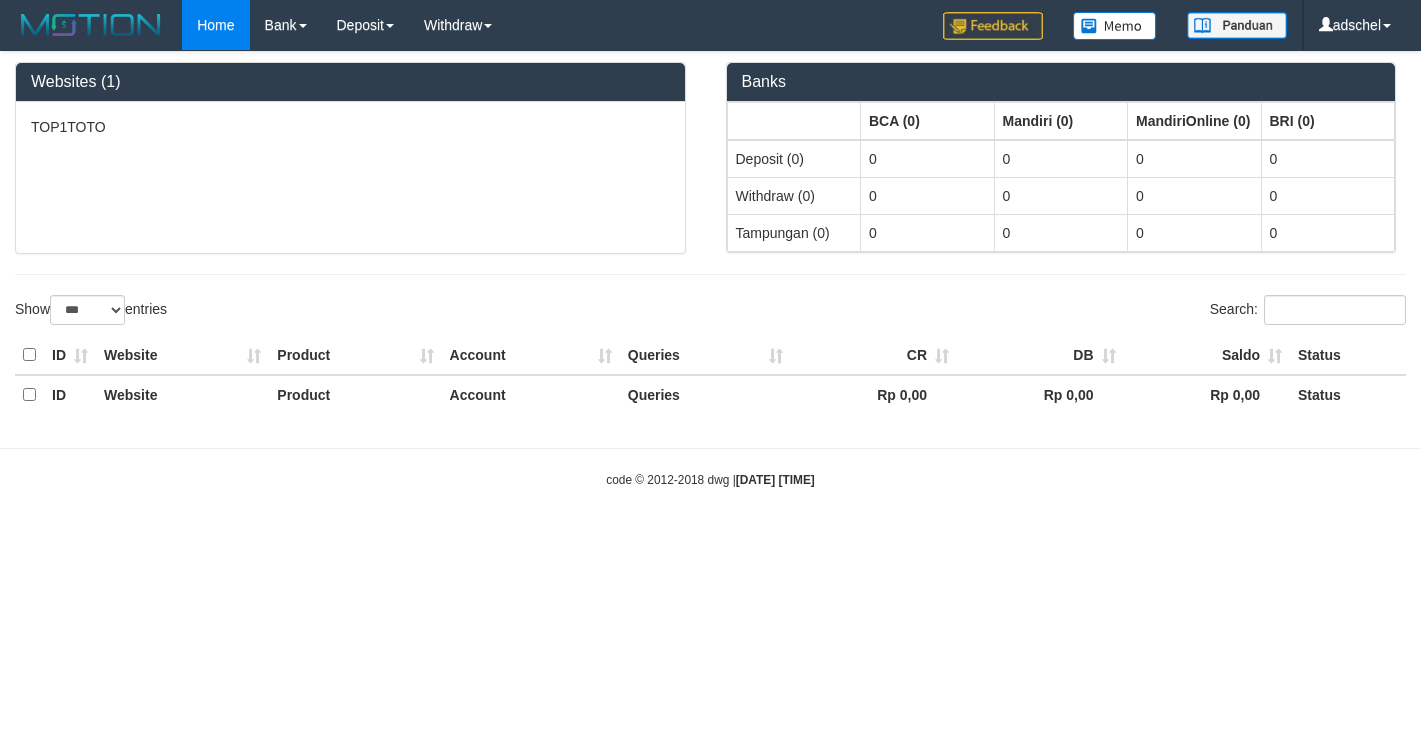 select on "***" 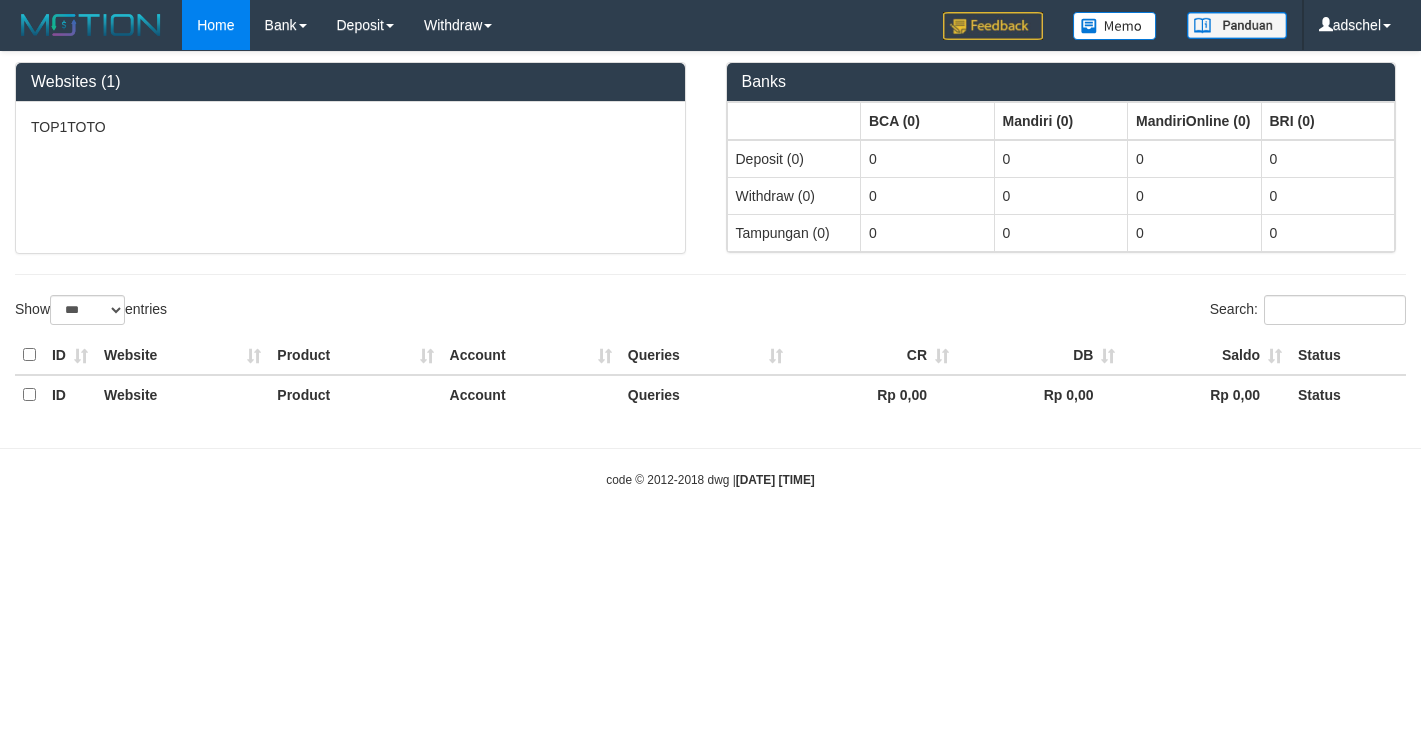 scroll, scrollTop: 0, scrollLeft: 0, axis: both 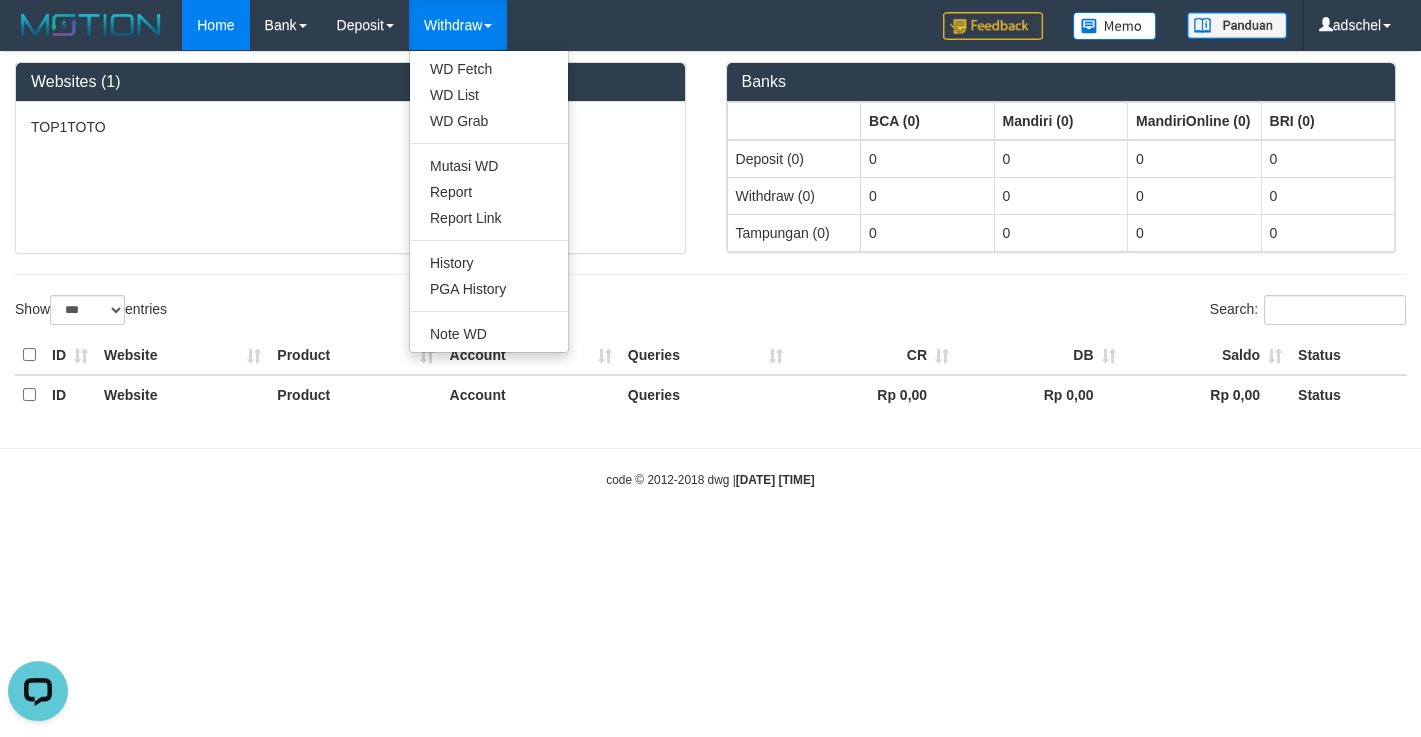 click on "Withdraw" at bounding box center [458, 25] 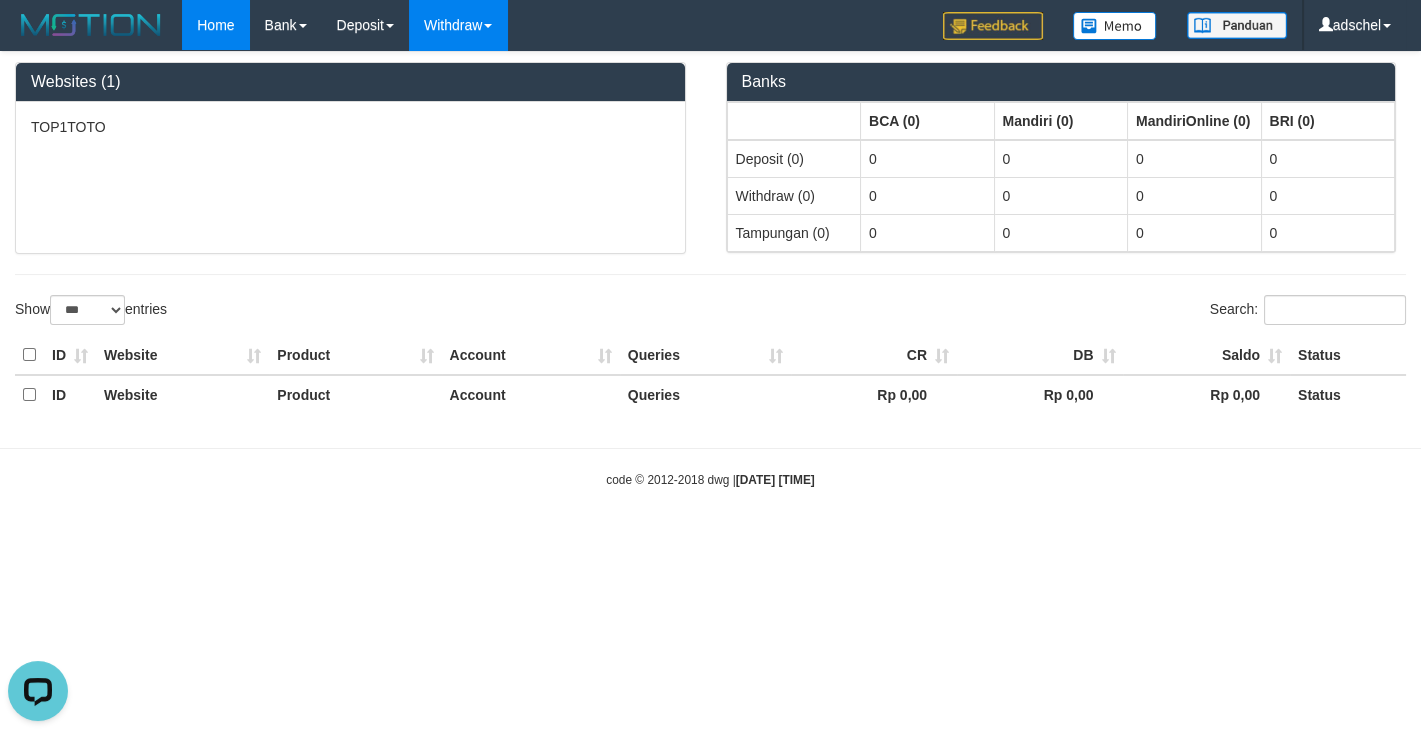 click on "Withdraw" at bounding box center [458, 25] 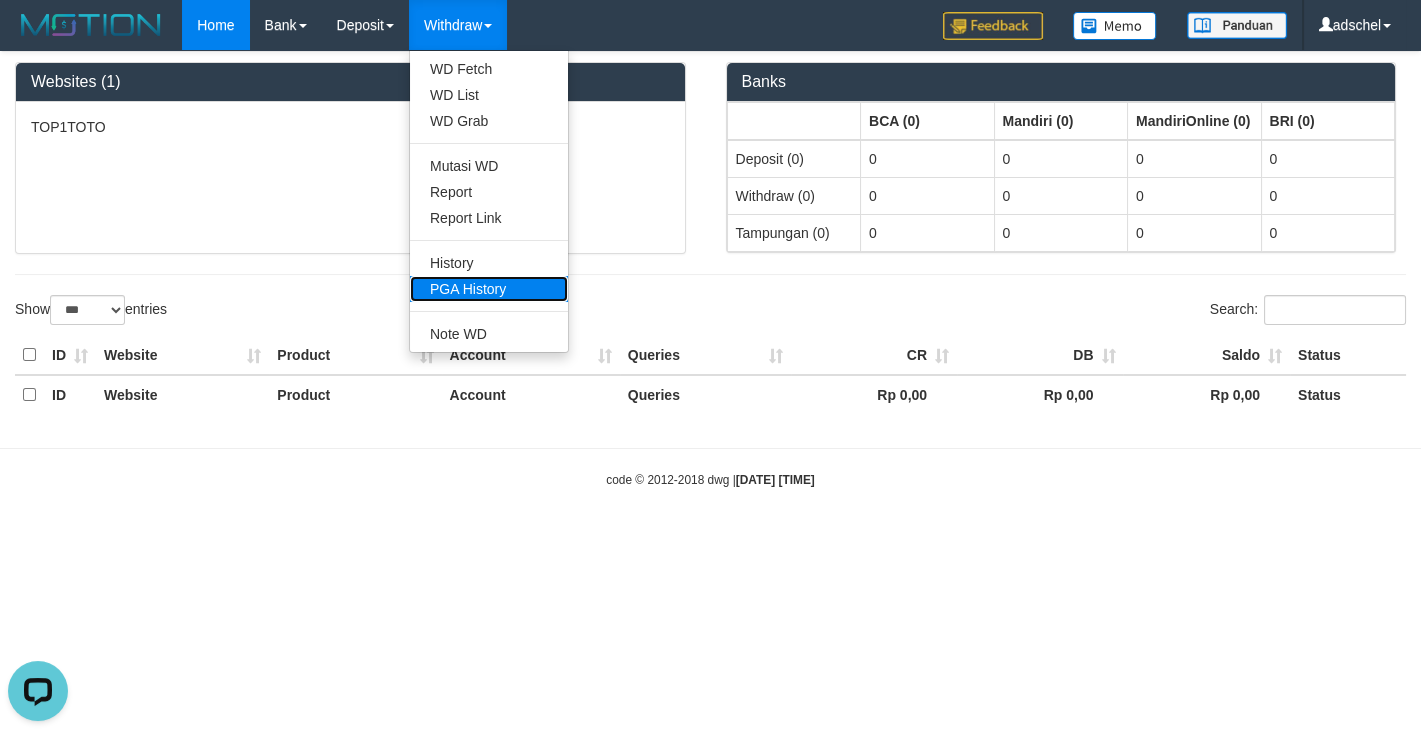 click on "PGA History" at bounding box center [489, 289] 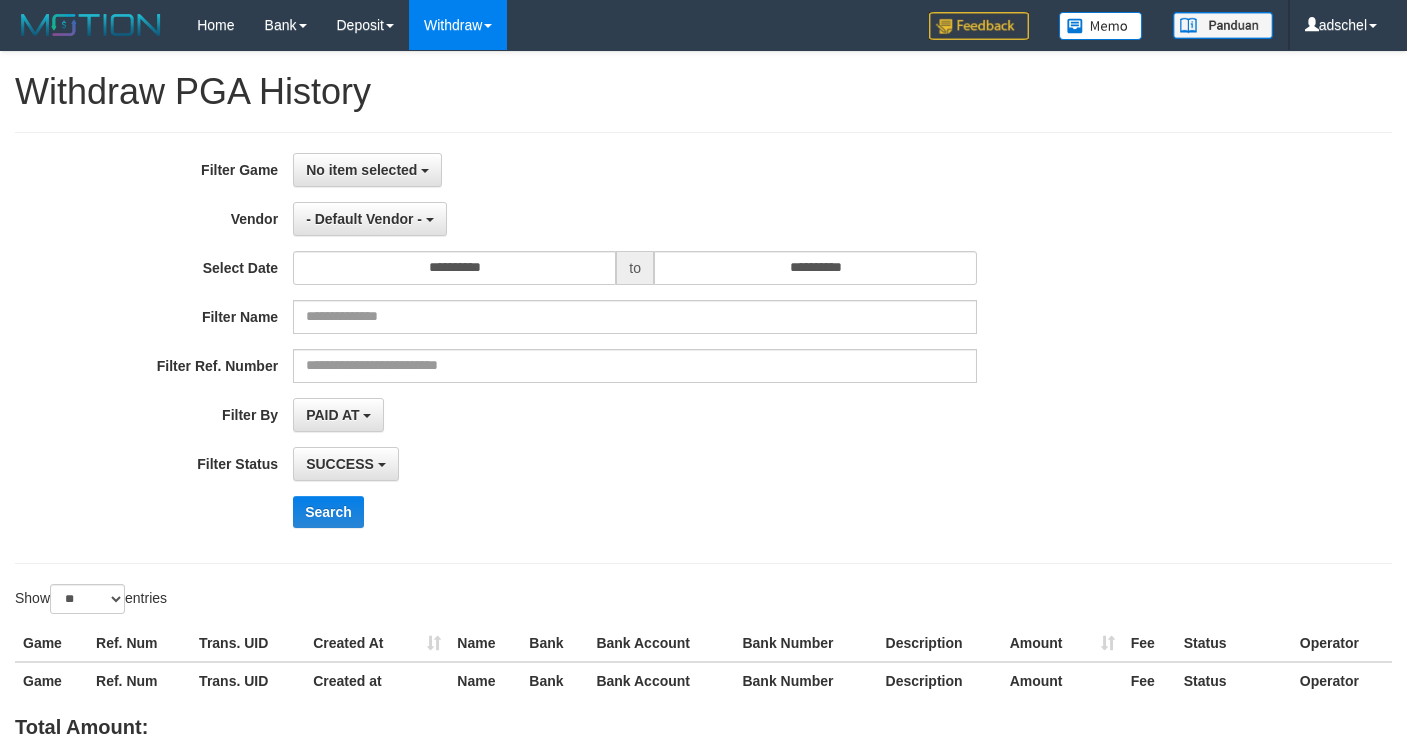 select 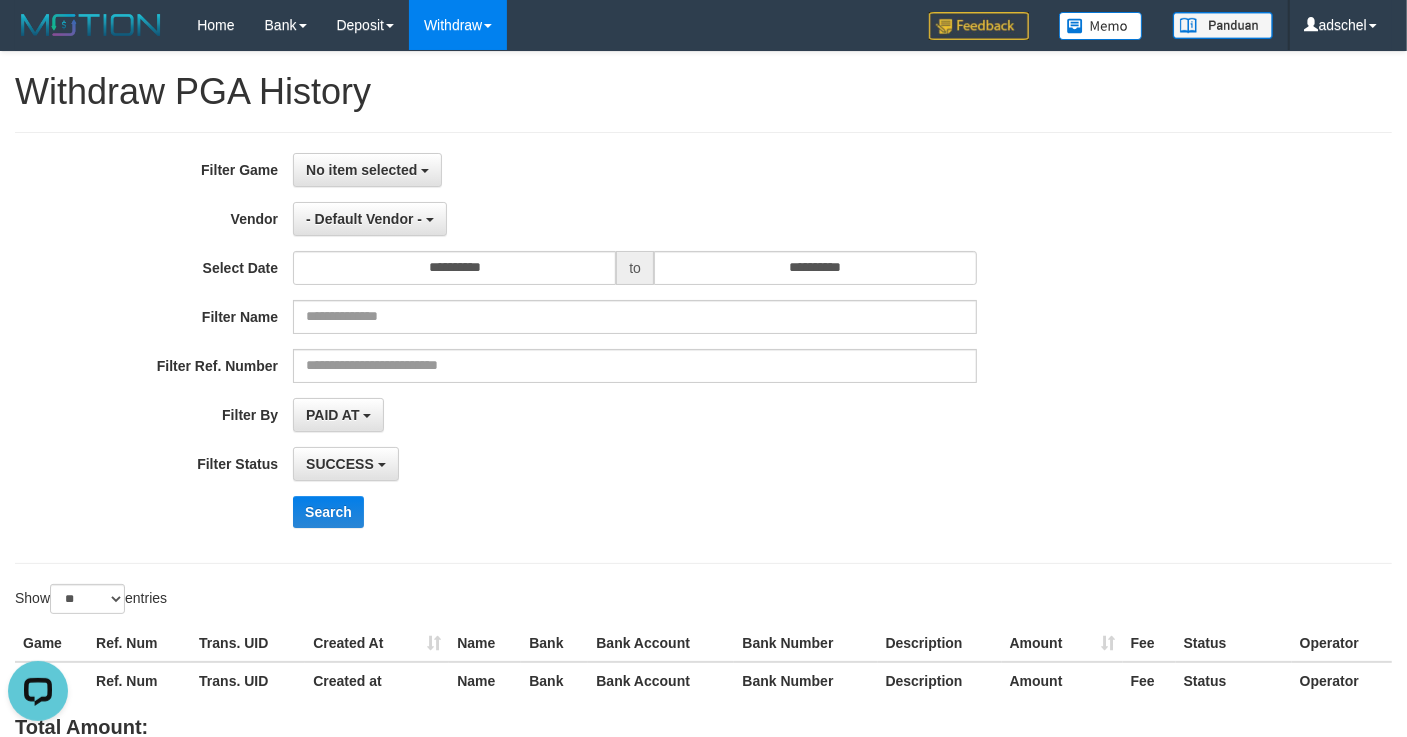 scroll, scrollTop: 0, scrollLeft: 0, axis: both 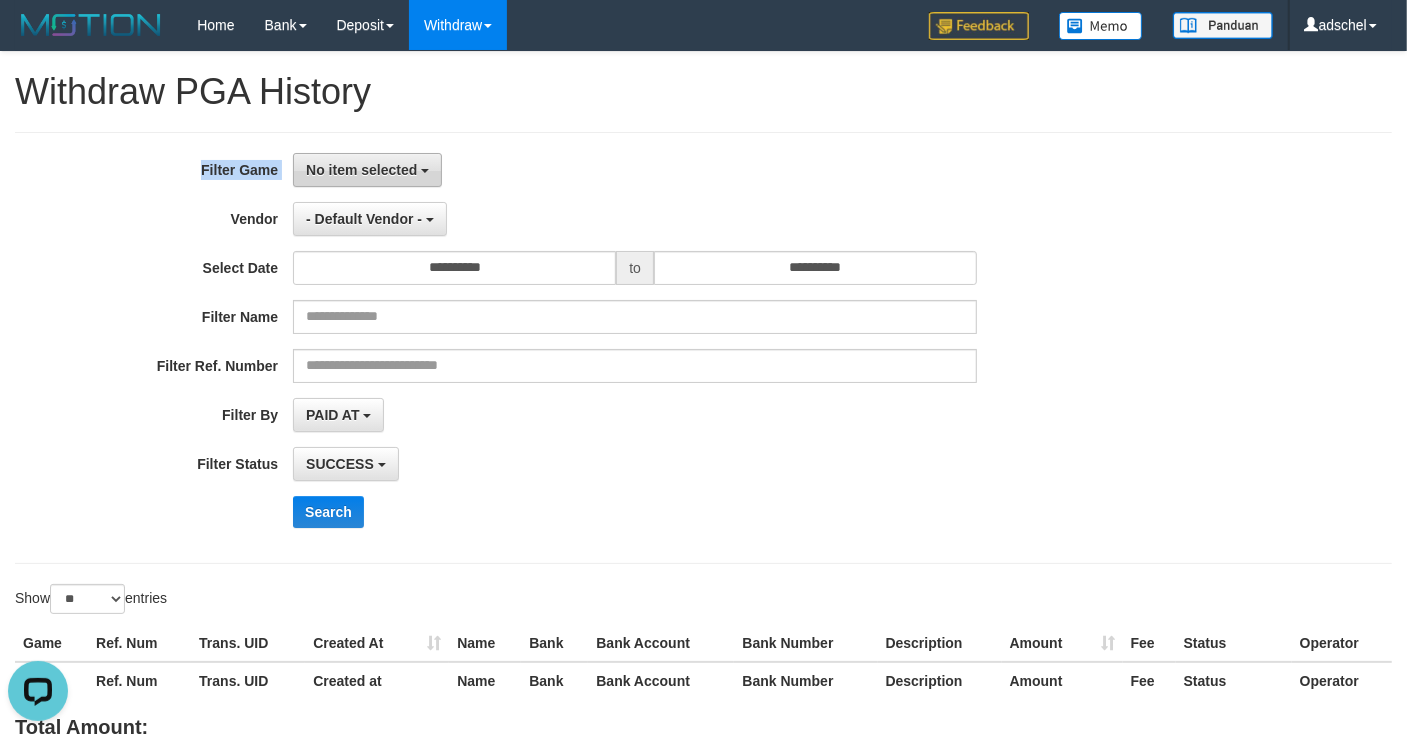 click on "**********" at bounding box center (703, 348) 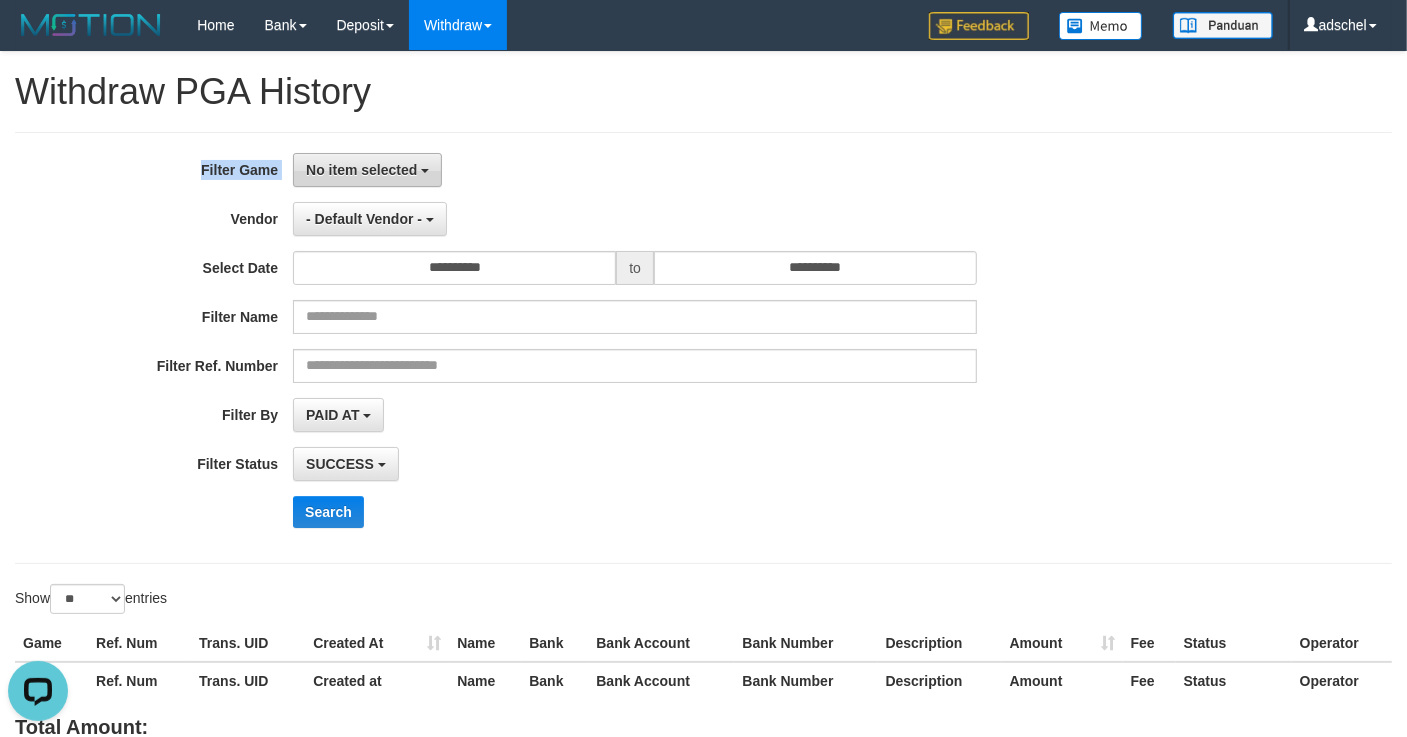 click on "No item selected" at bounding box center (361, 170) 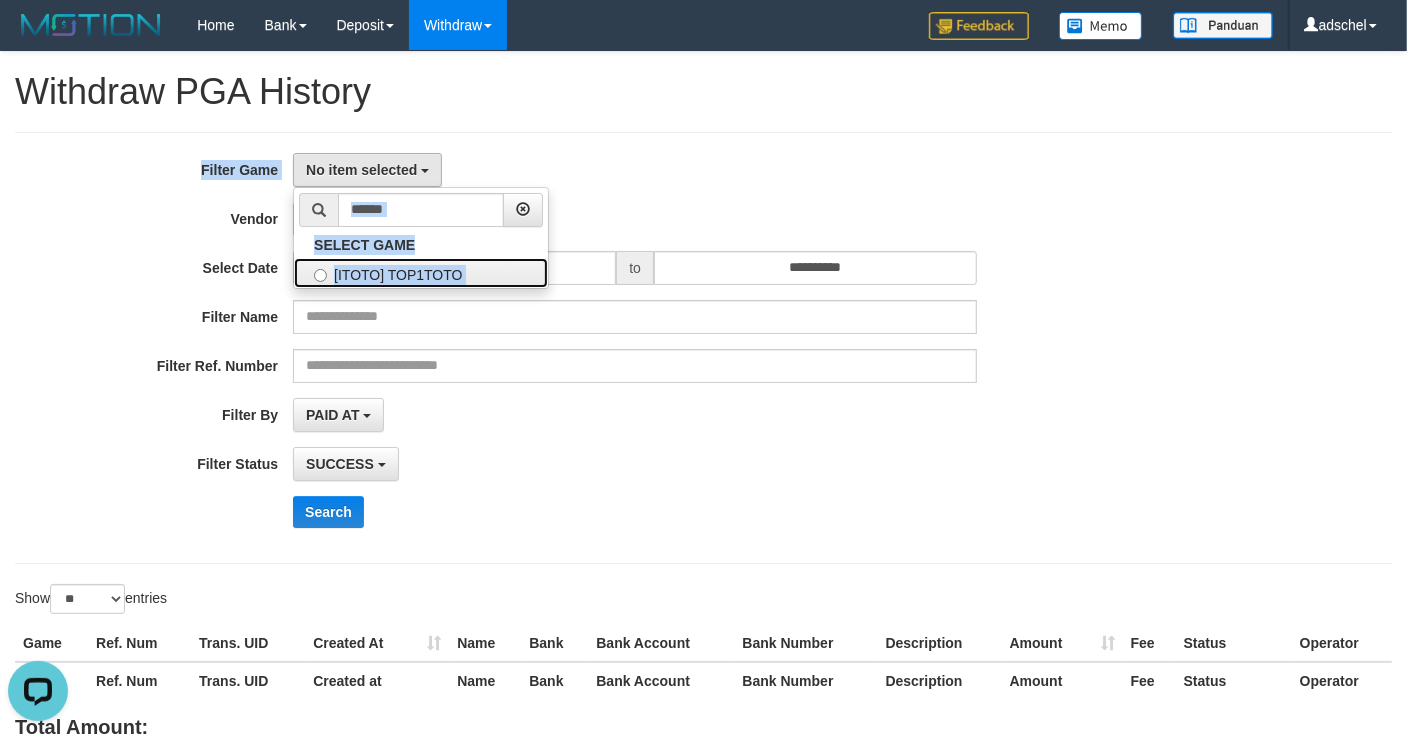 click on "[ITOTO] TOP1TOTO" at bounding box center (421, 273) 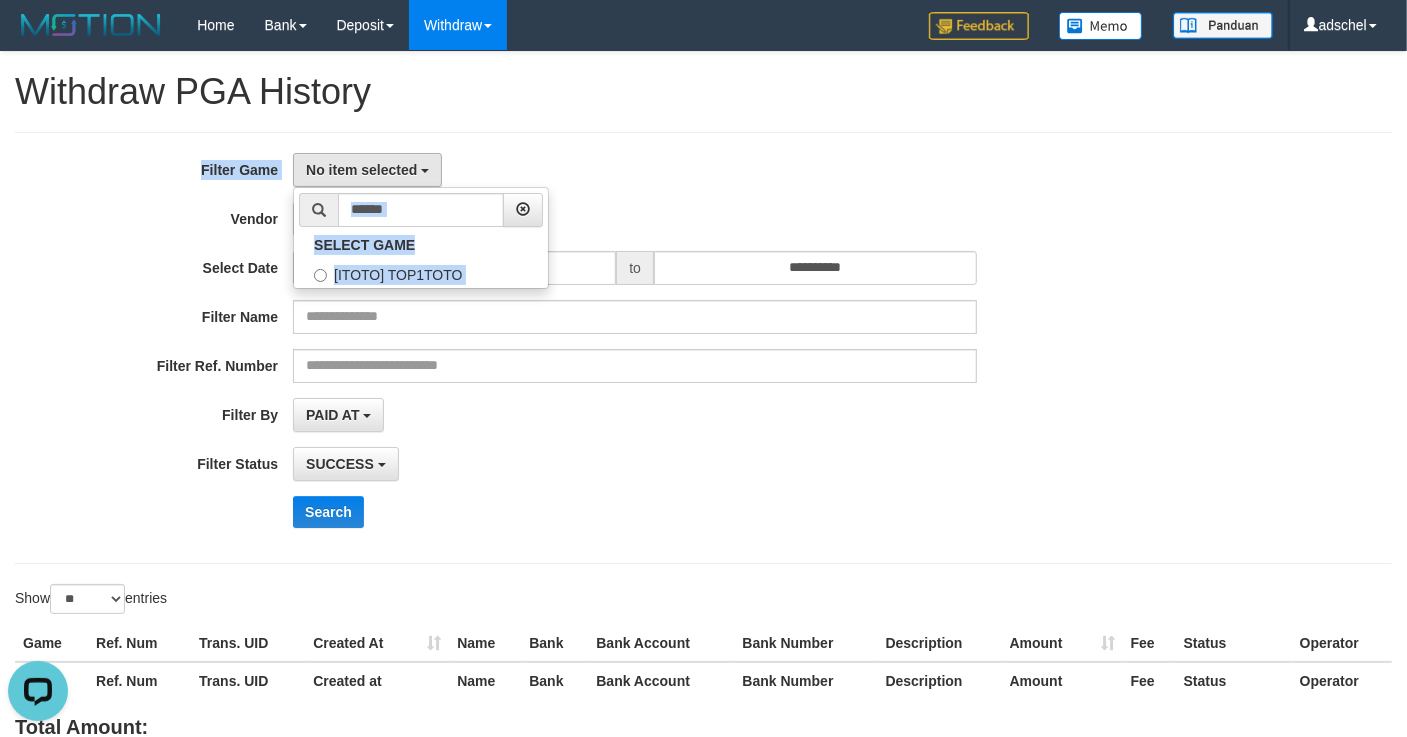 select on "***" 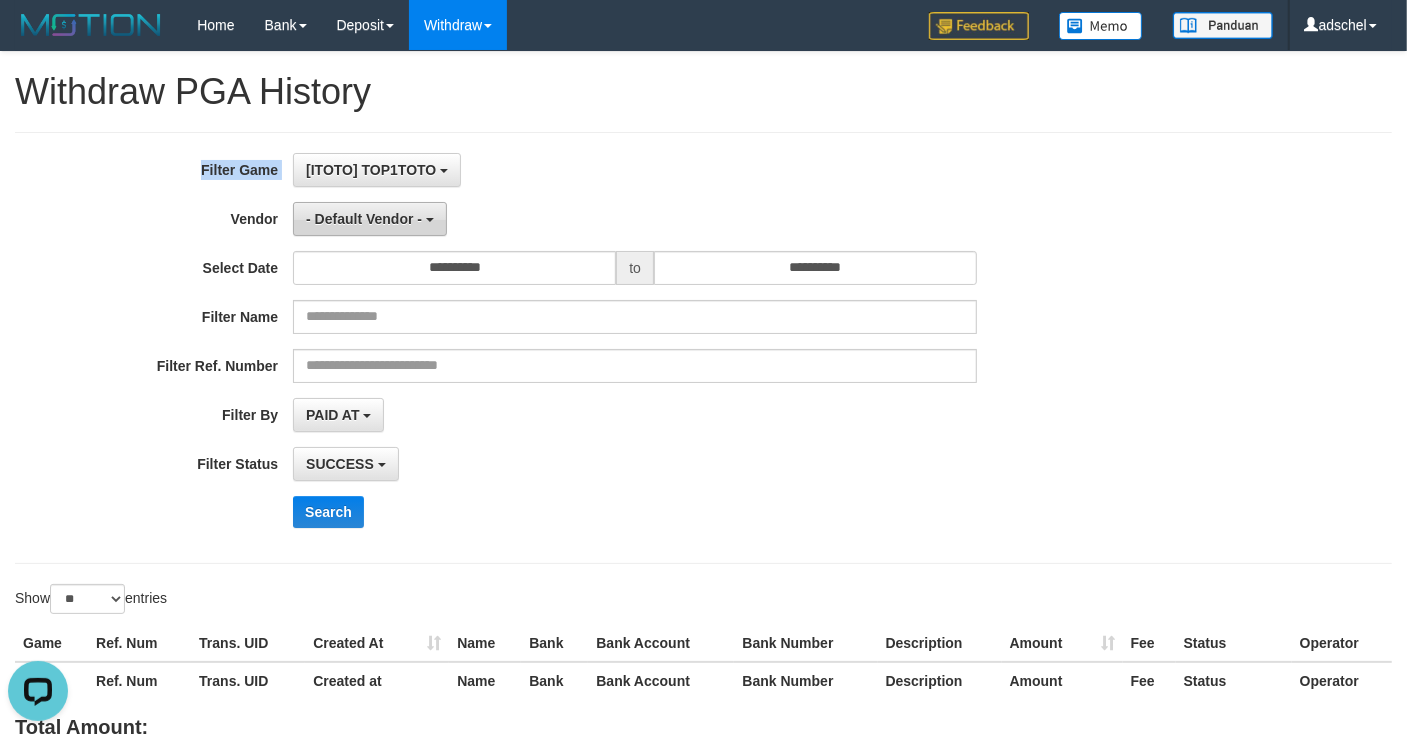 click on "- Default Vendor -" at bounding box center [370, 219] 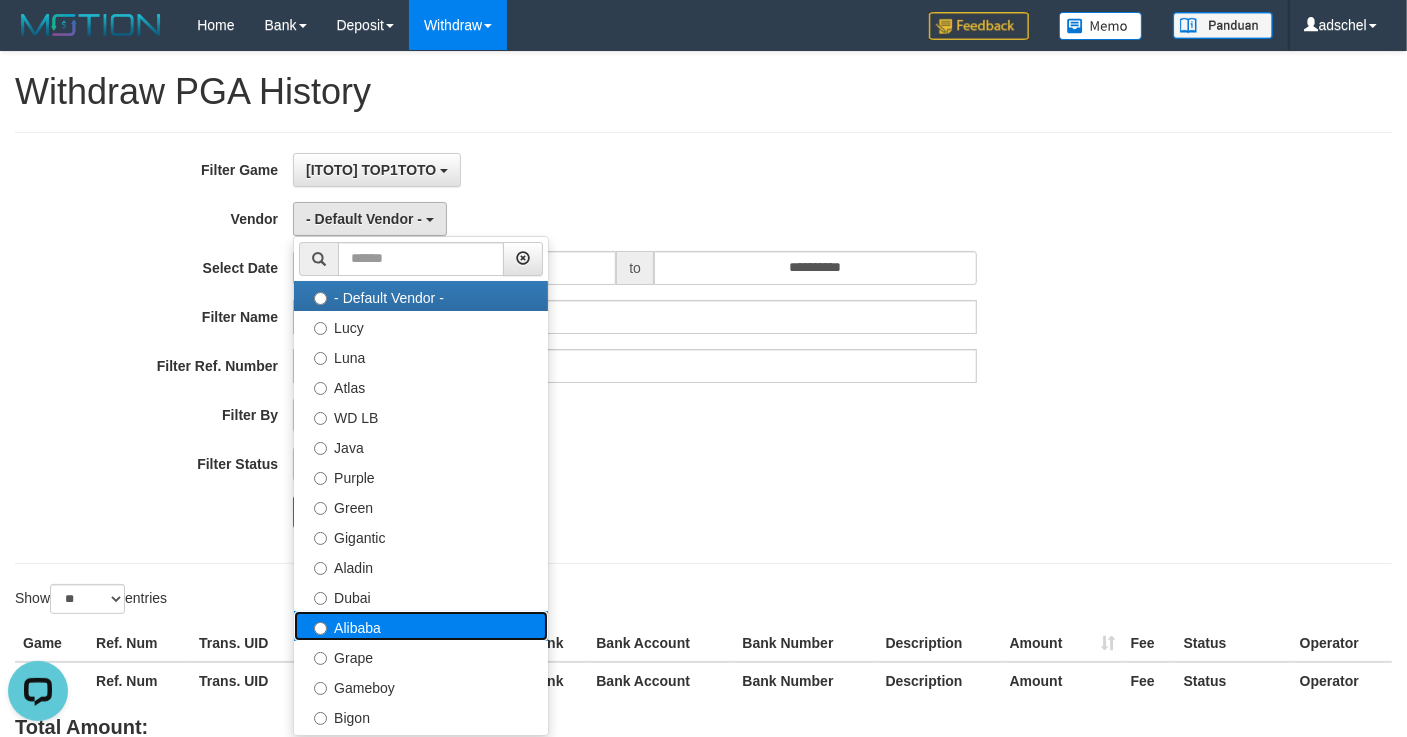click on "Alibaba" at bounding box center [421, 626] 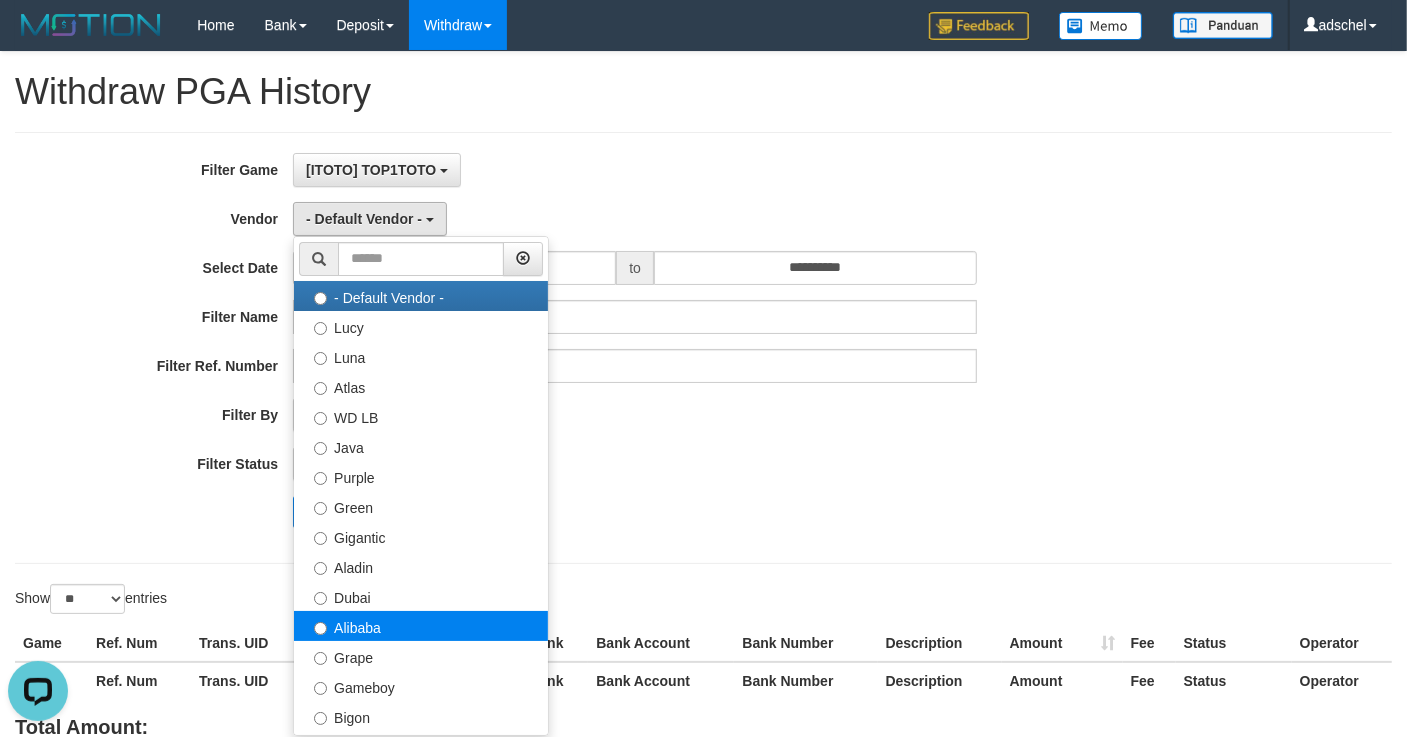 select on "**********" 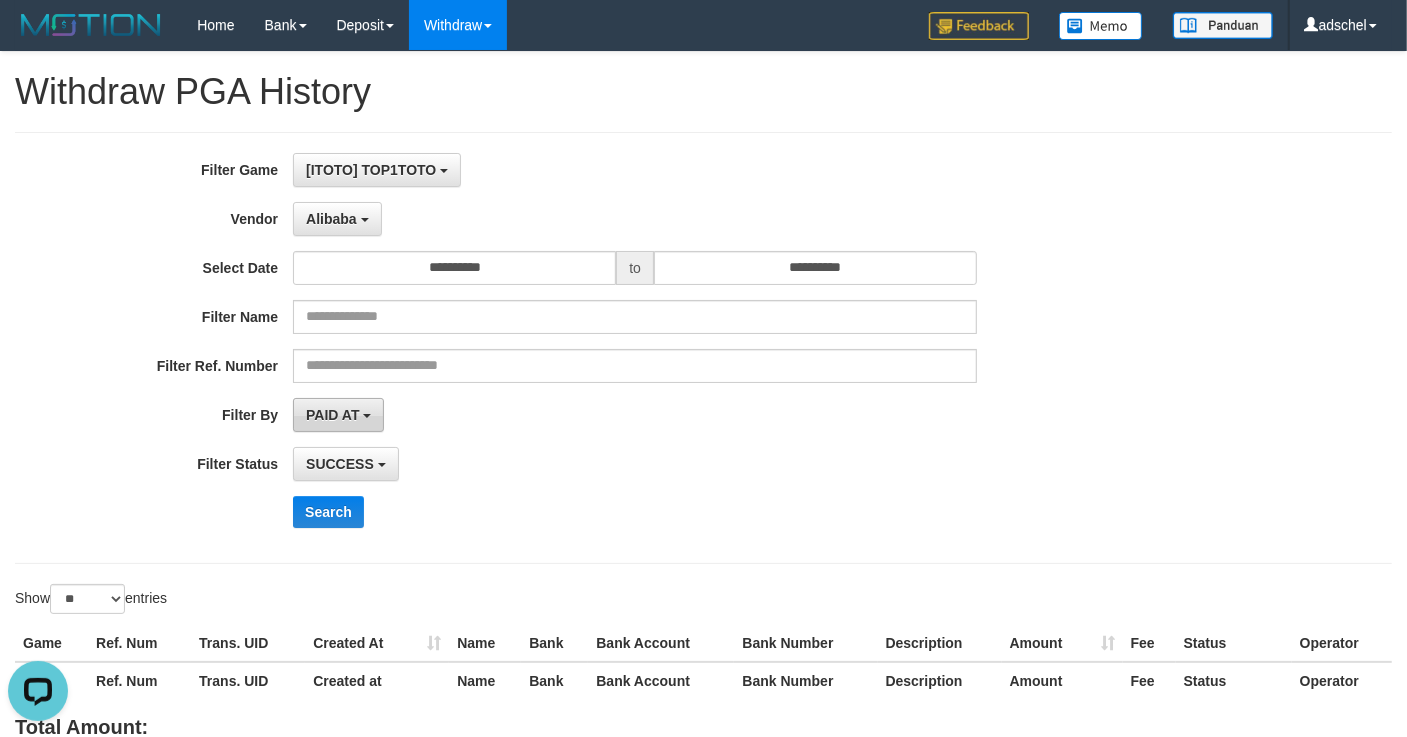 click on "PAID AT" at bounding box center [332, 415] 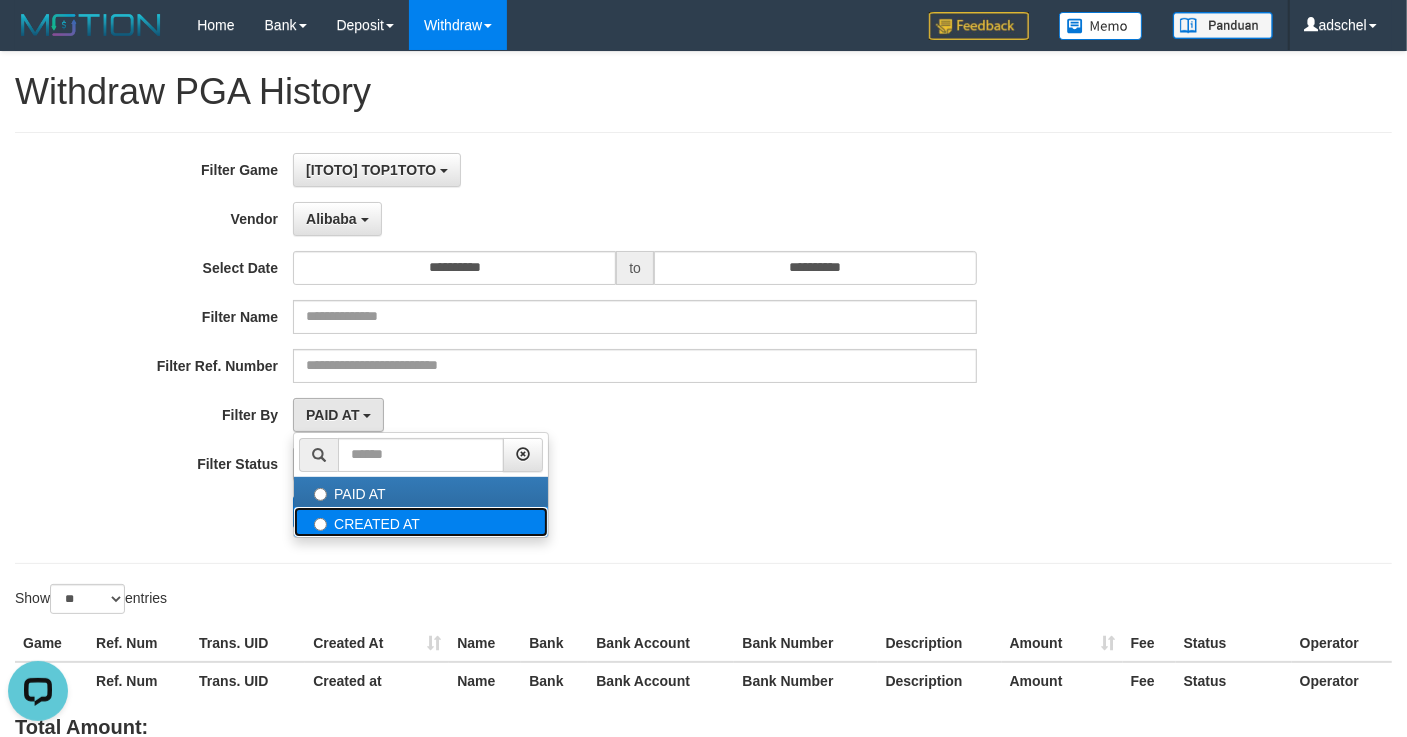 click on "CREATED AT" at bounding box center [421, 522] 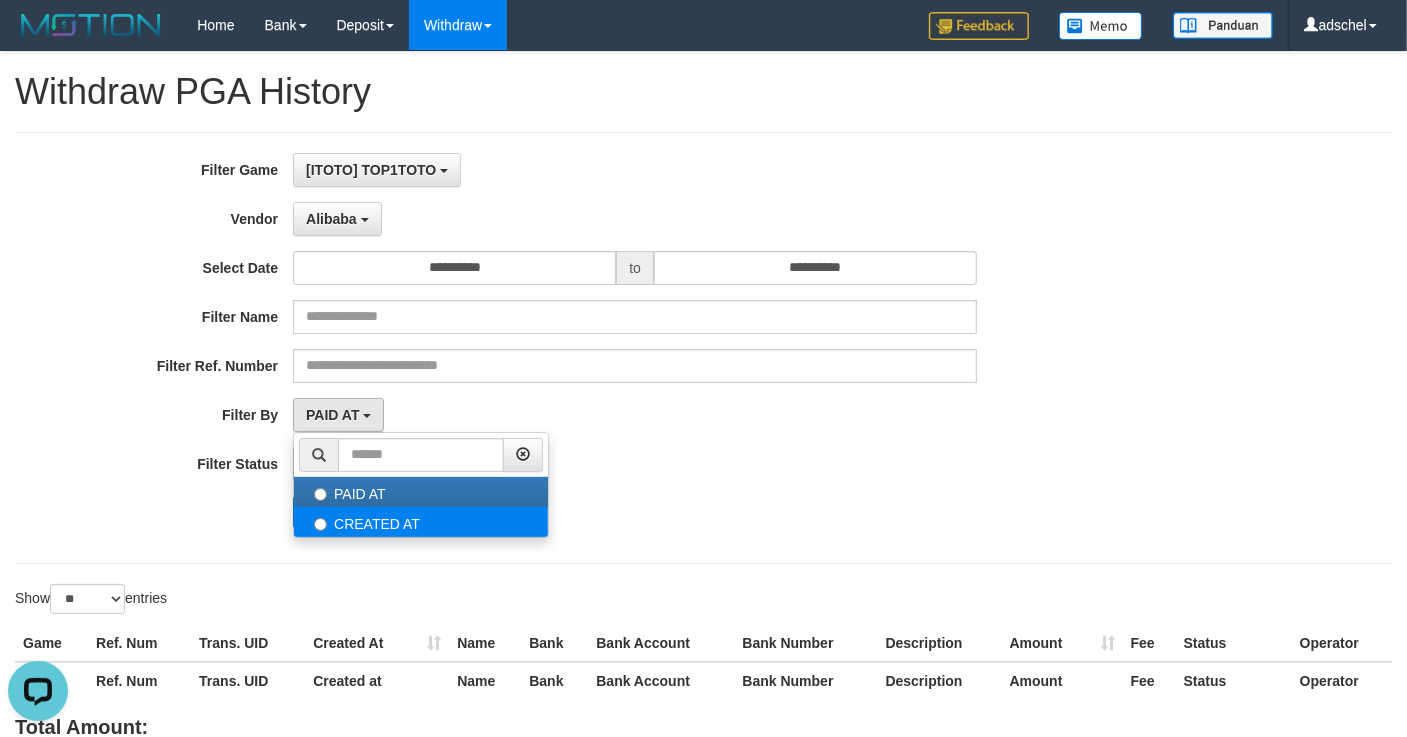 select on "*" 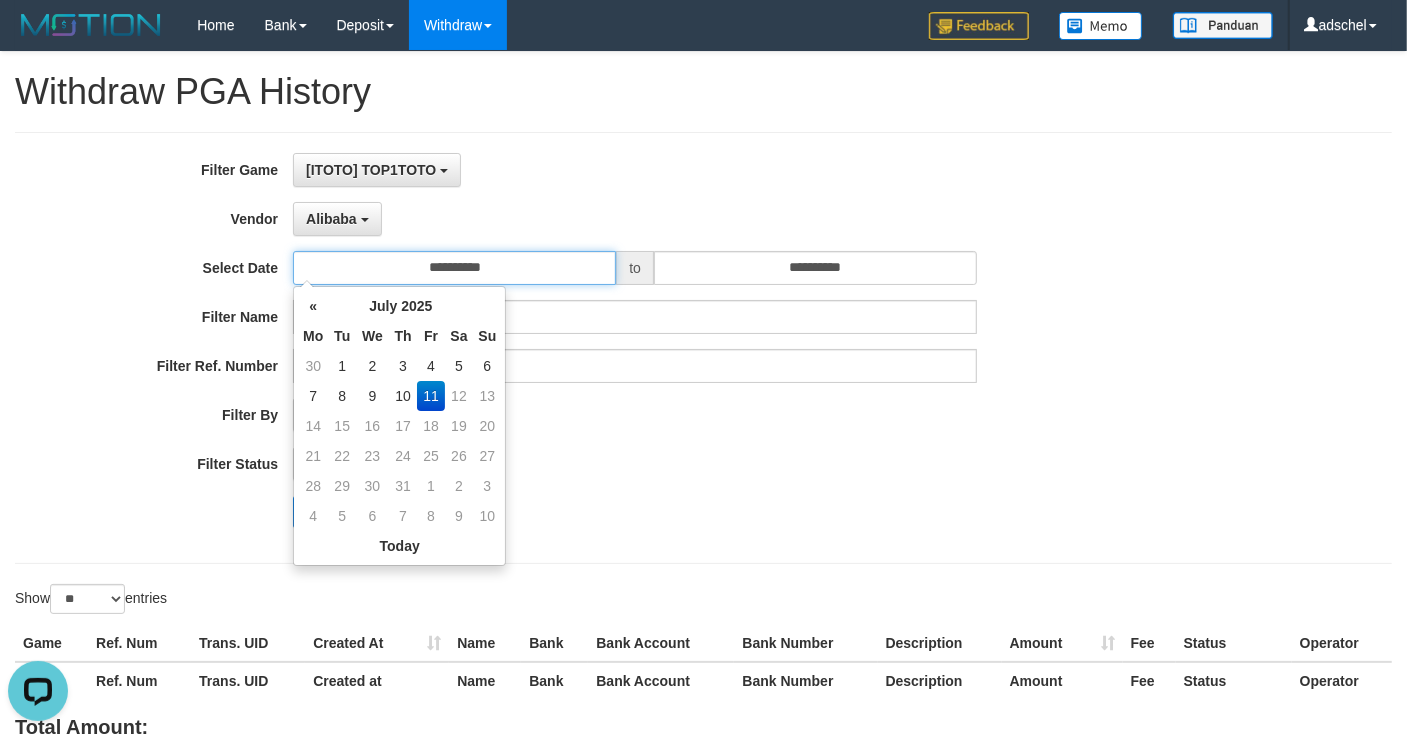 click on "**********" at bounding box center (454, 268) 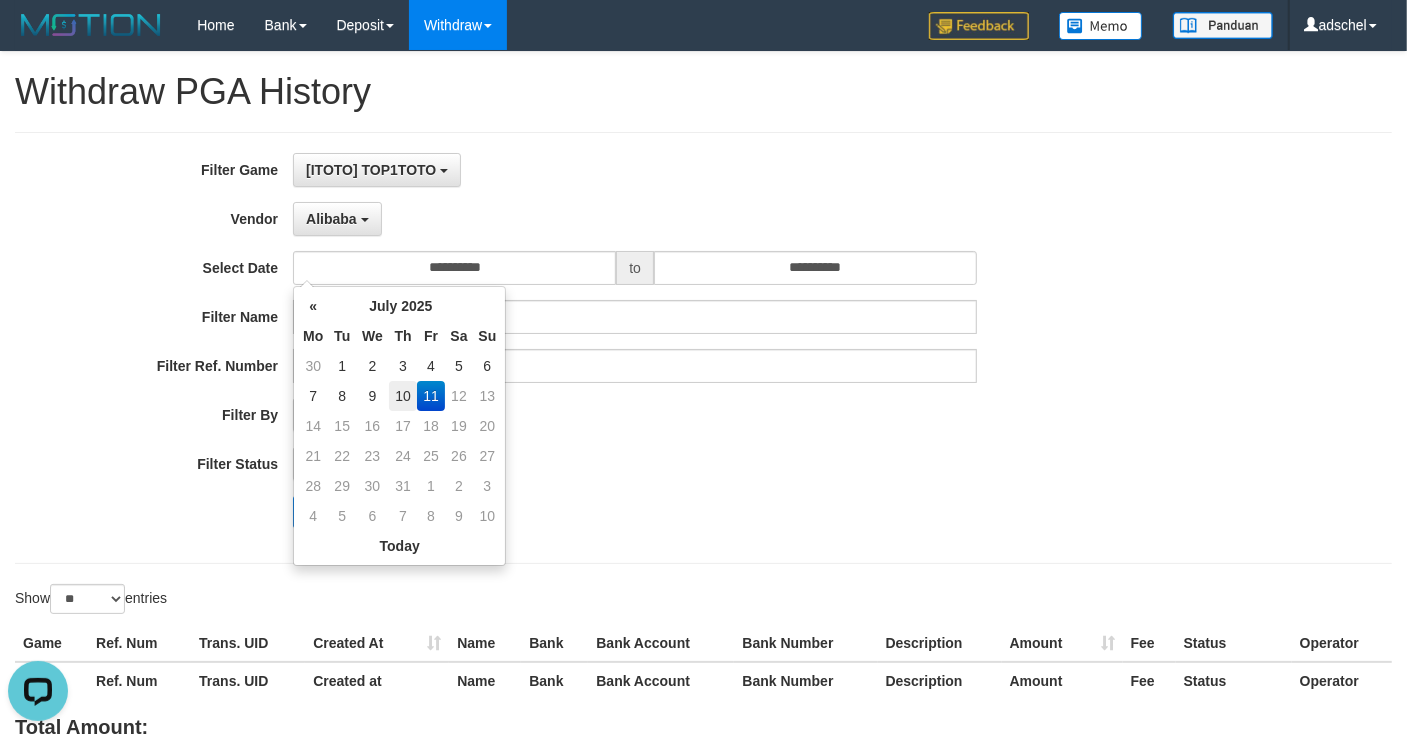 click on "10" at bounding box center (403, 396) 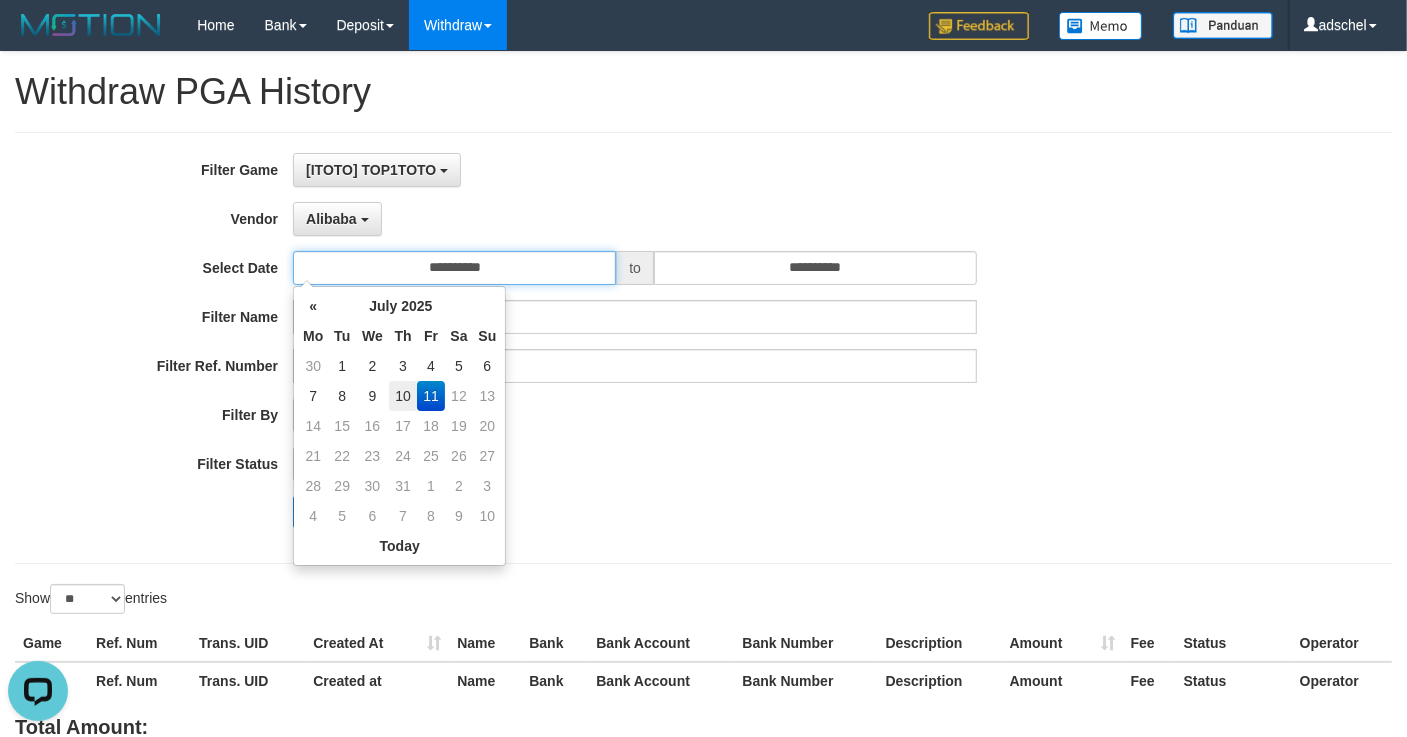 type on "**********" 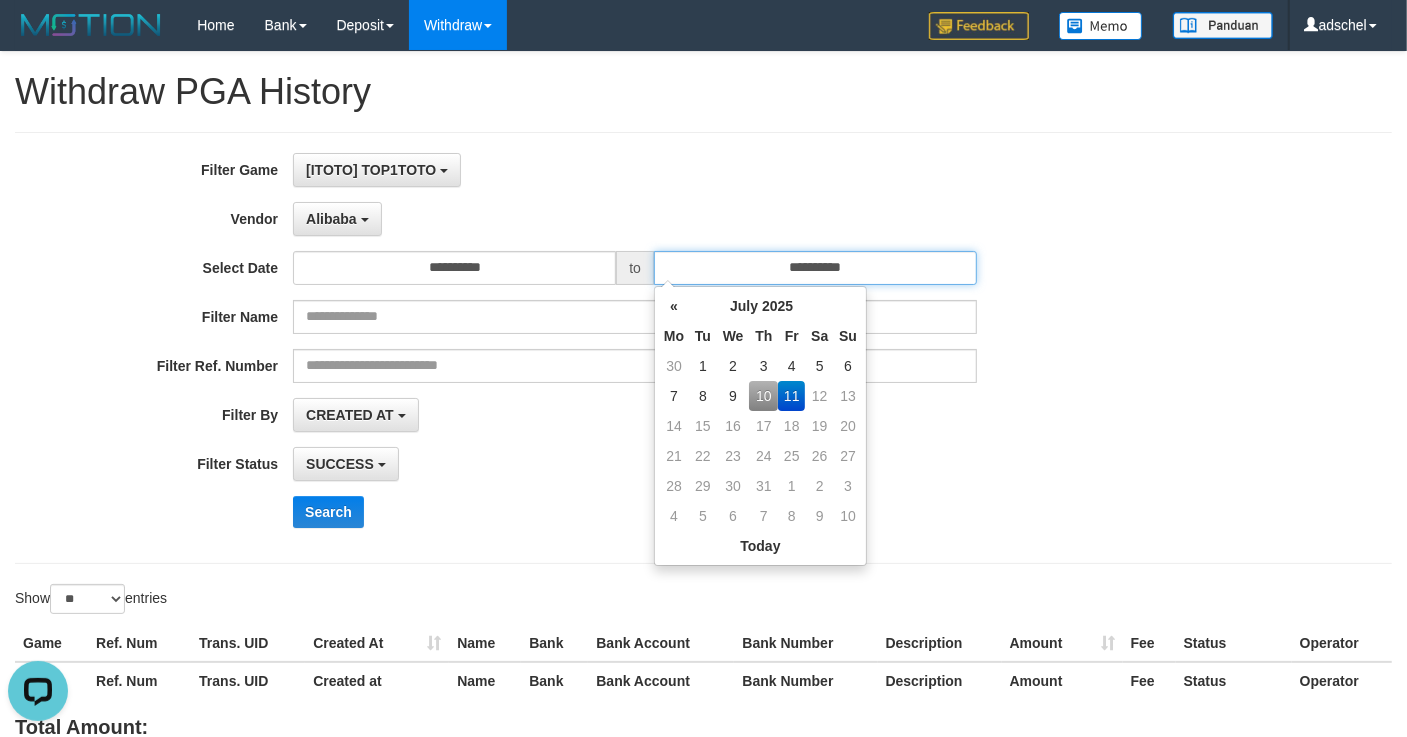 click on "**********" at bounding box center [815, 268] 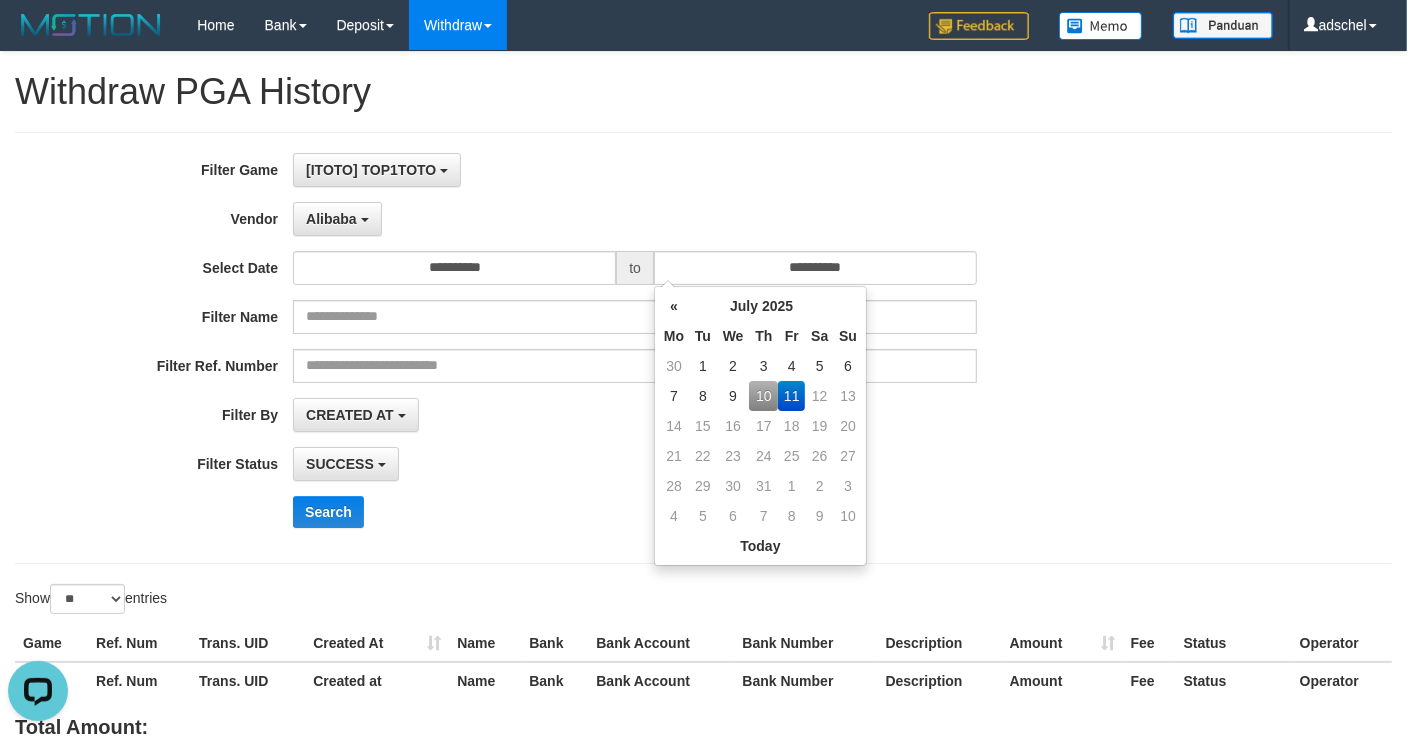 click on "10" at bounding box center (763, 396) 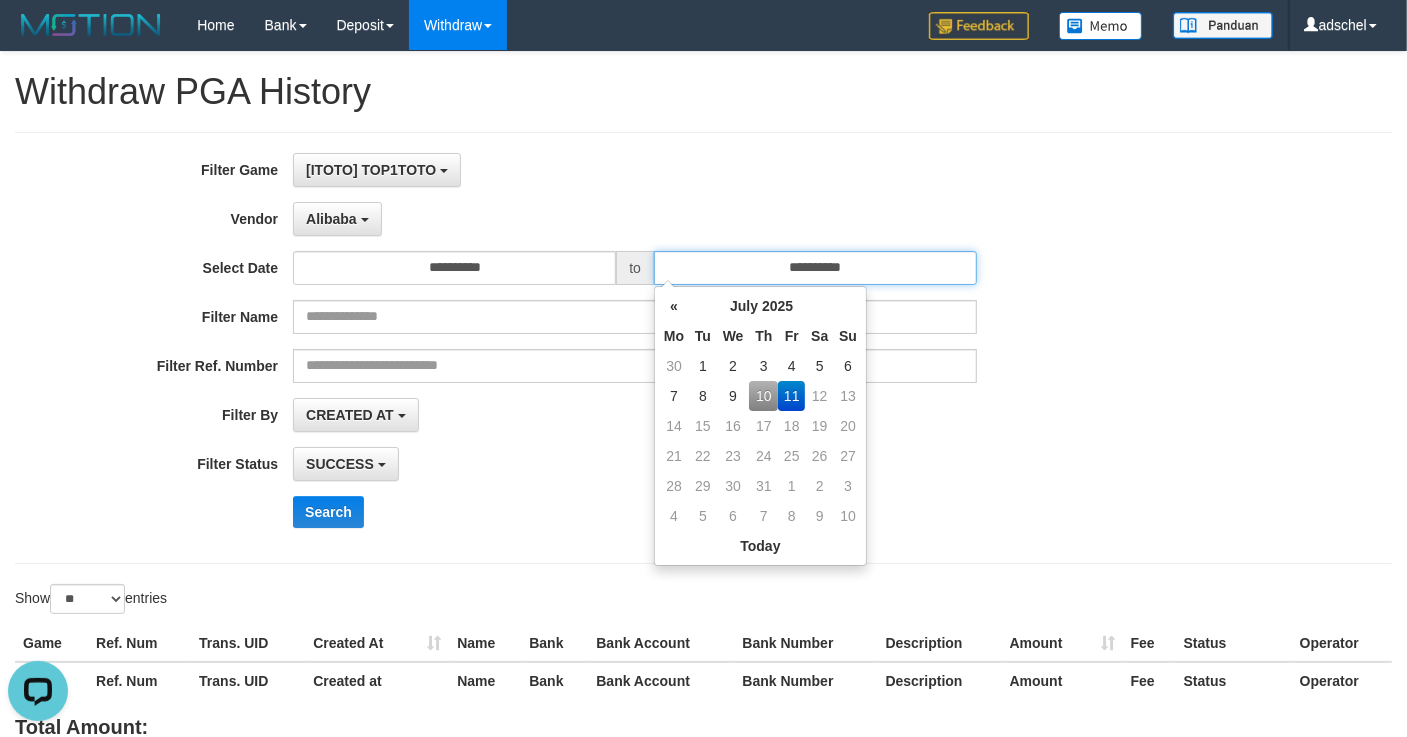 type on "**********" 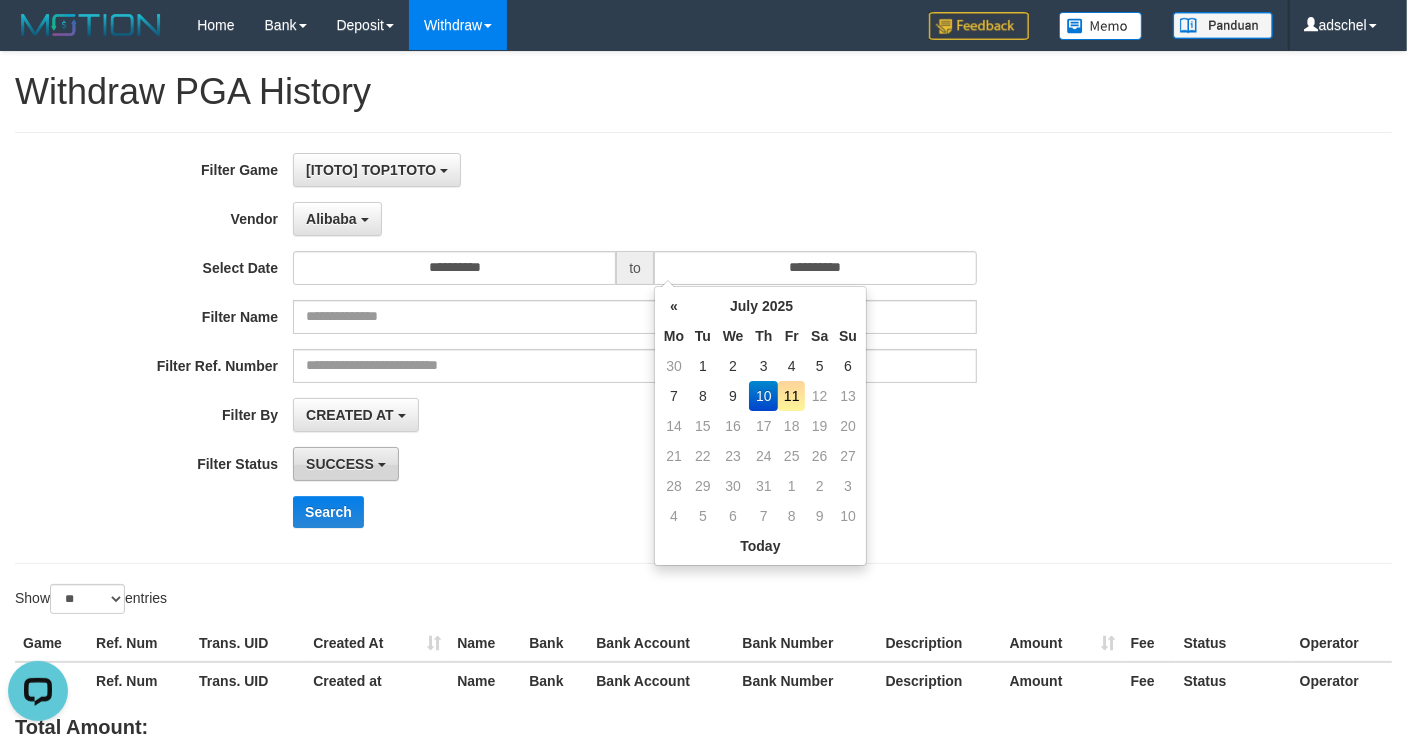 click on "SUCCESS" at bounding box center [340, 464] 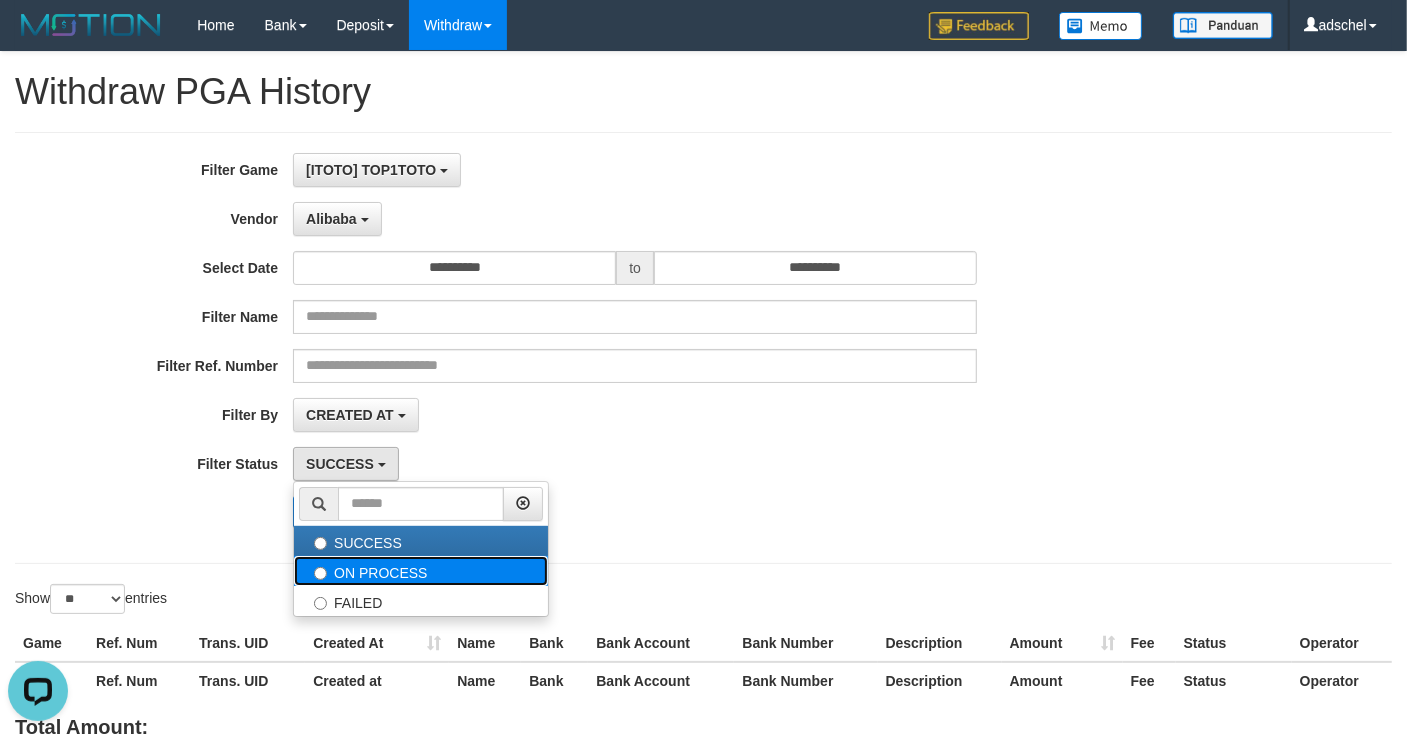 drag, startPoint x: 350, startPoint y: 580, endPoint x: 360, endPoint y: 581, distance: 10.049875 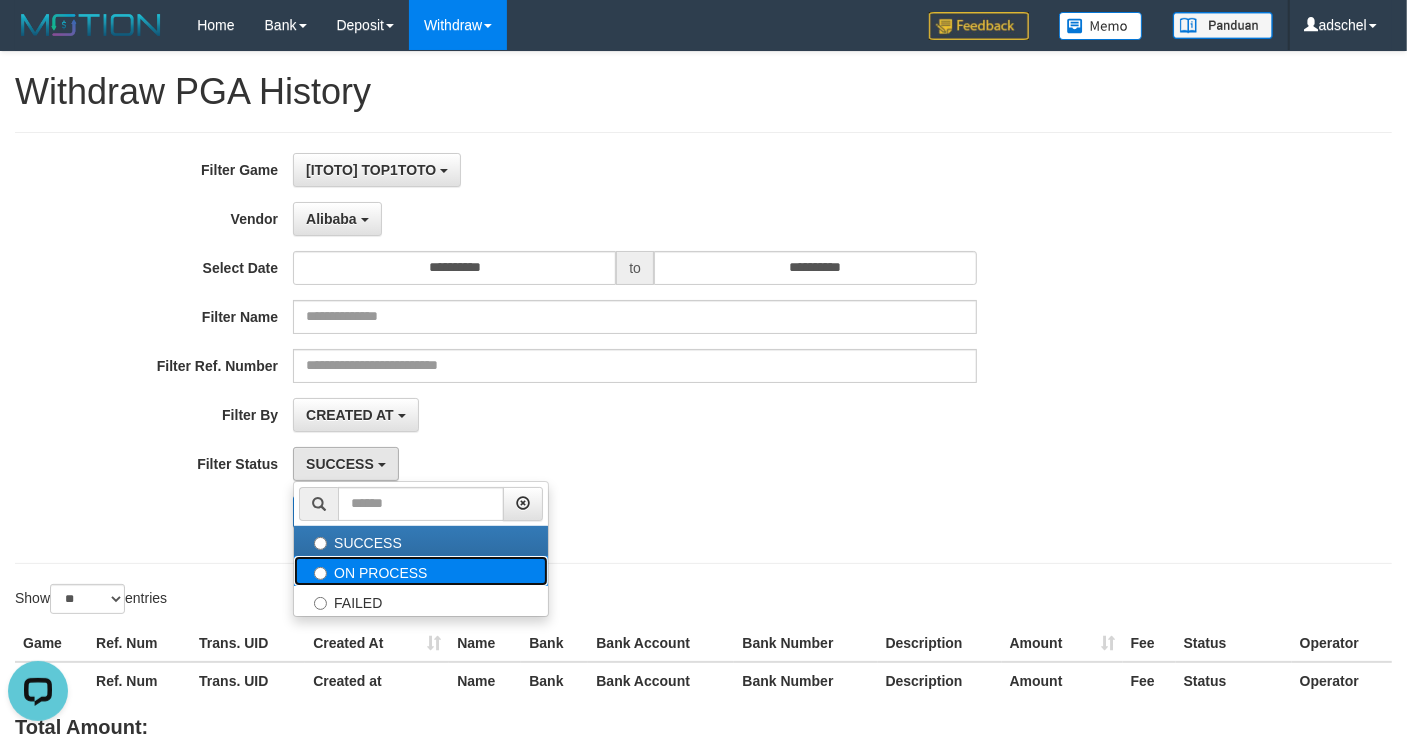 click on "ON PROCESS" at bounding box center (421, 571) 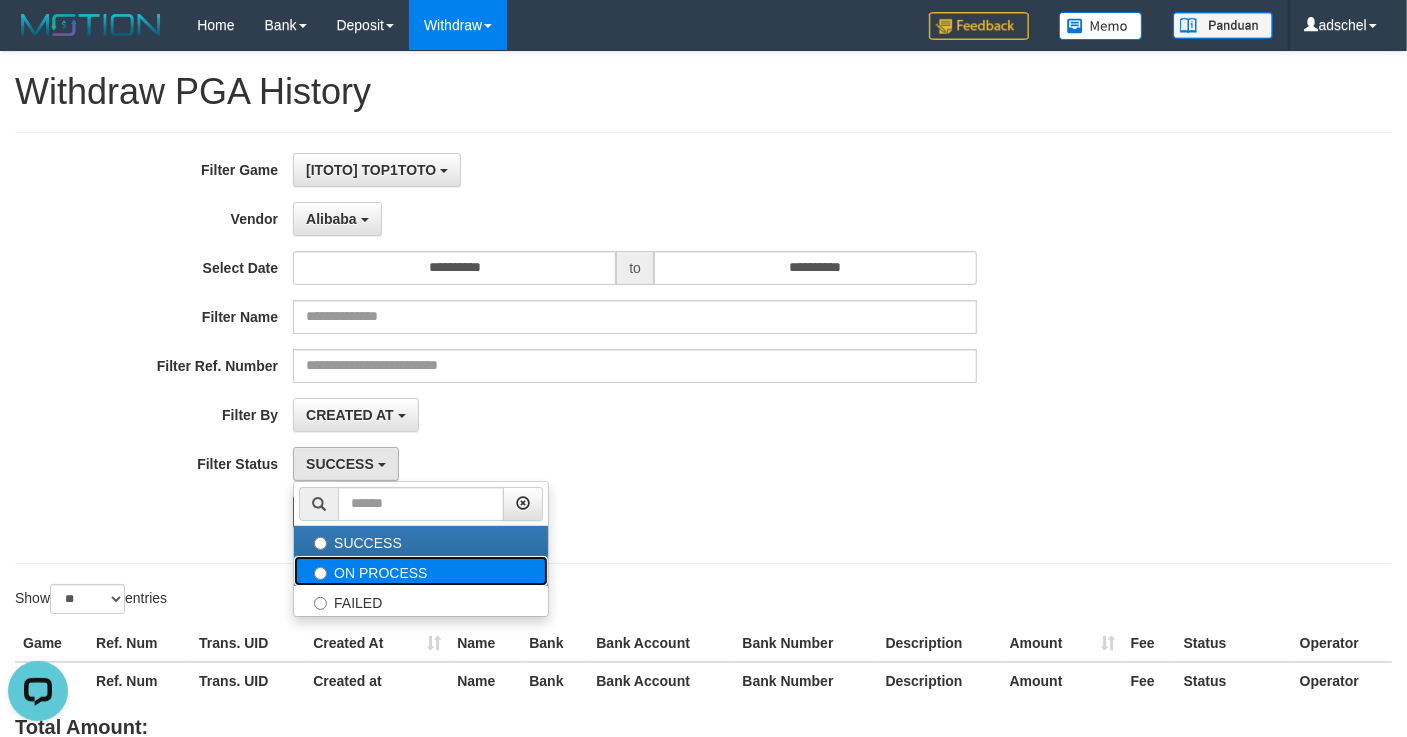 click on "ON PROCESS" at bounding box center (421, 571) 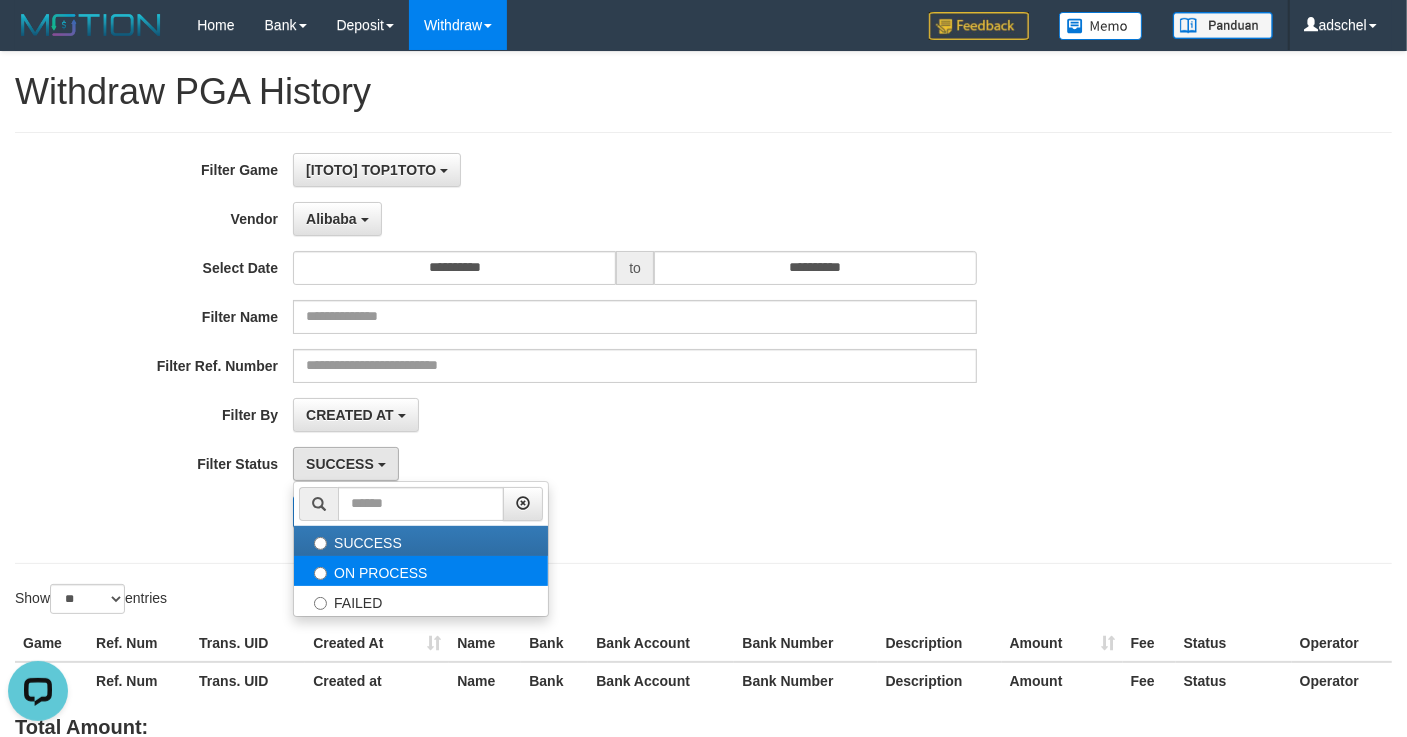 select on "*" 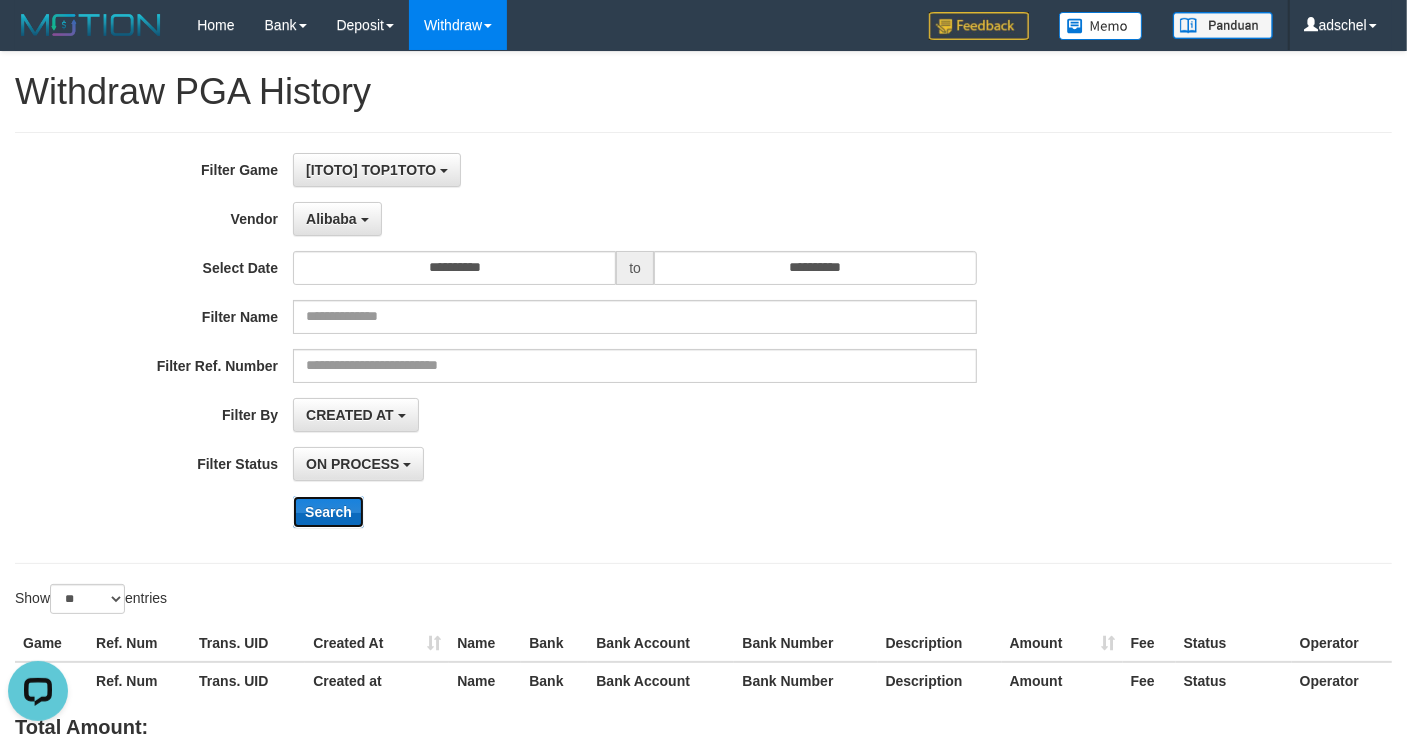 click on "Search" at bounding box center [328, 512] 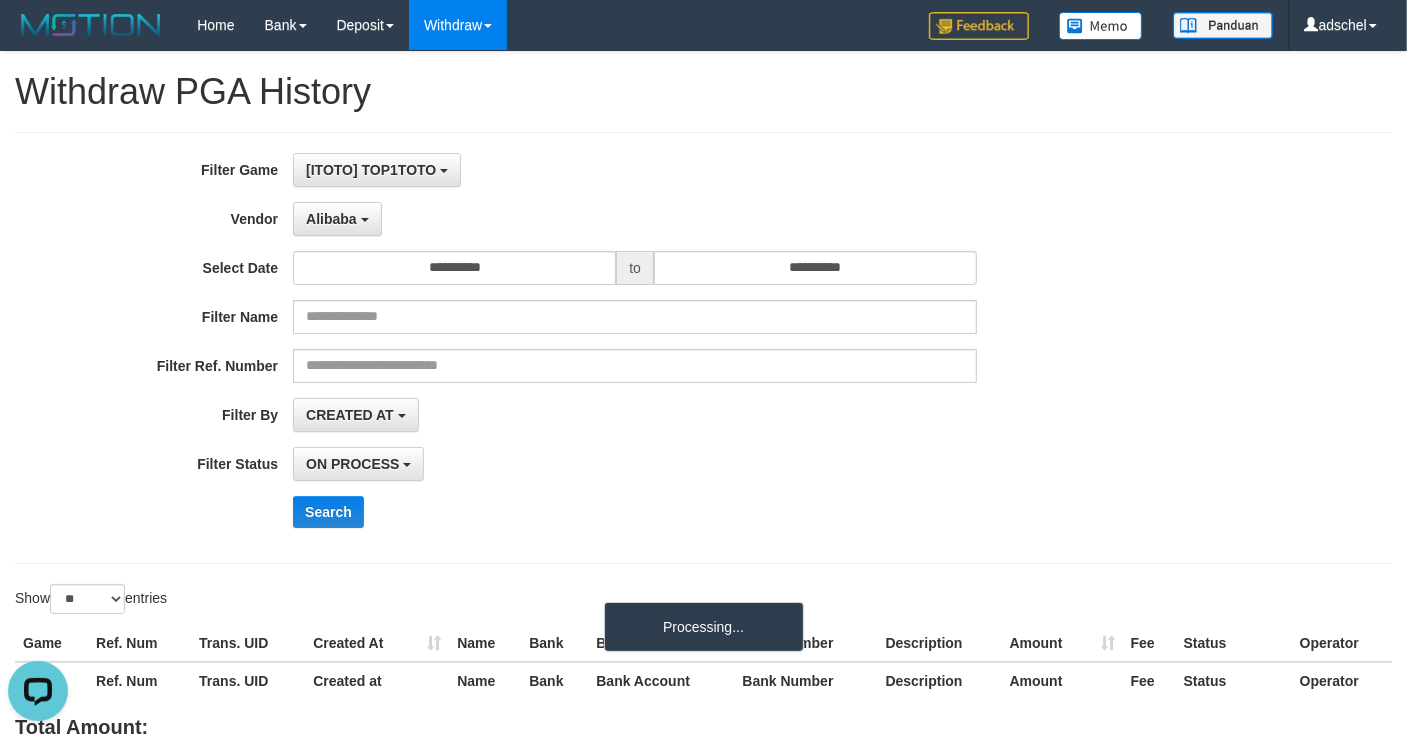 click on "**********" at bounding box center (586, 348) 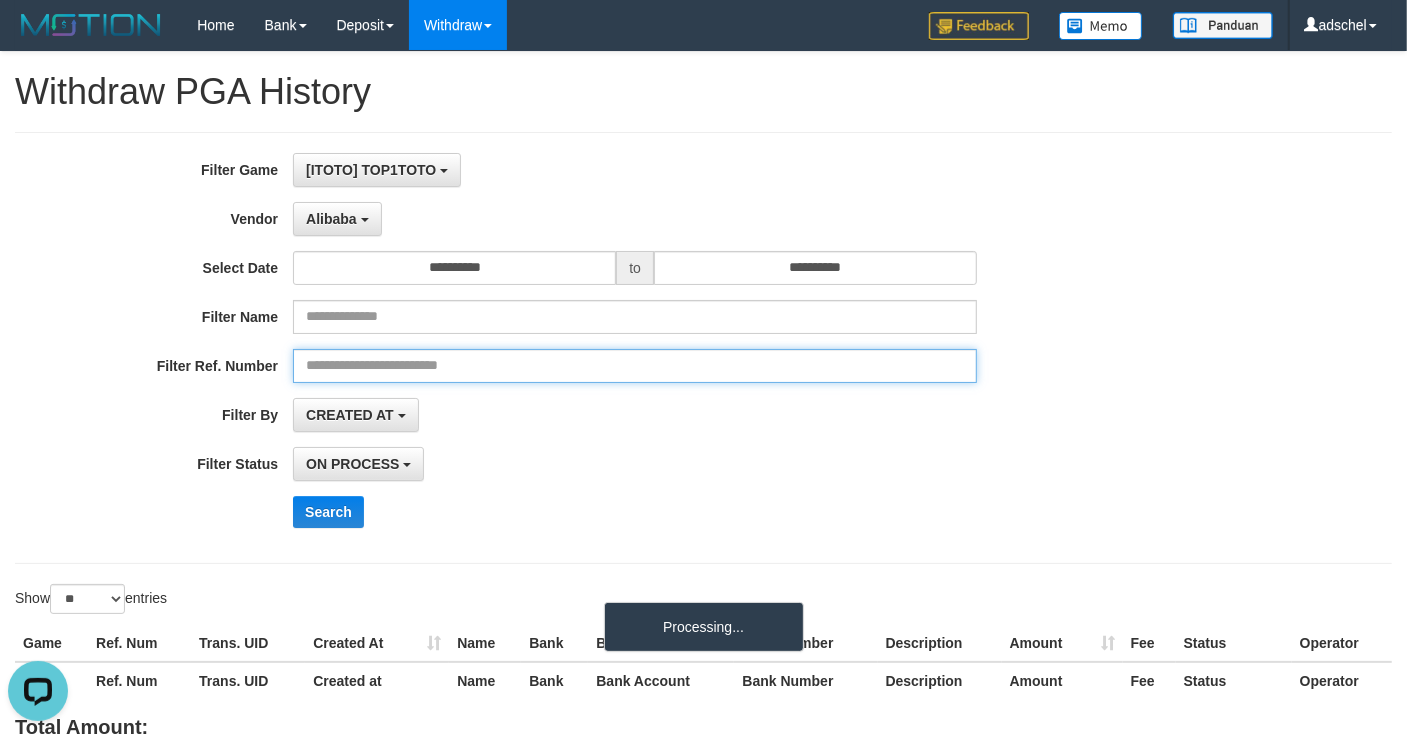click at bounding box center (635, 366) 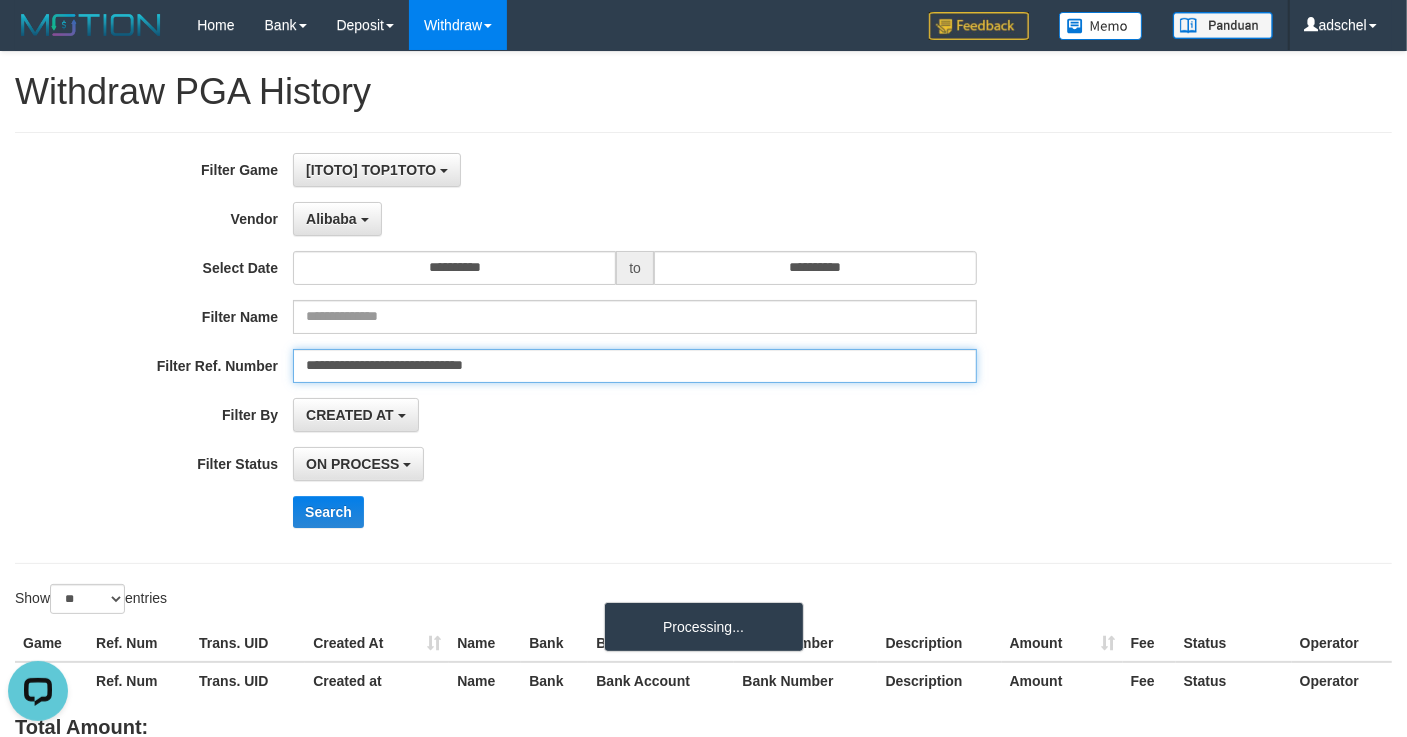 click on "Search" at bounding box center [328, 512] 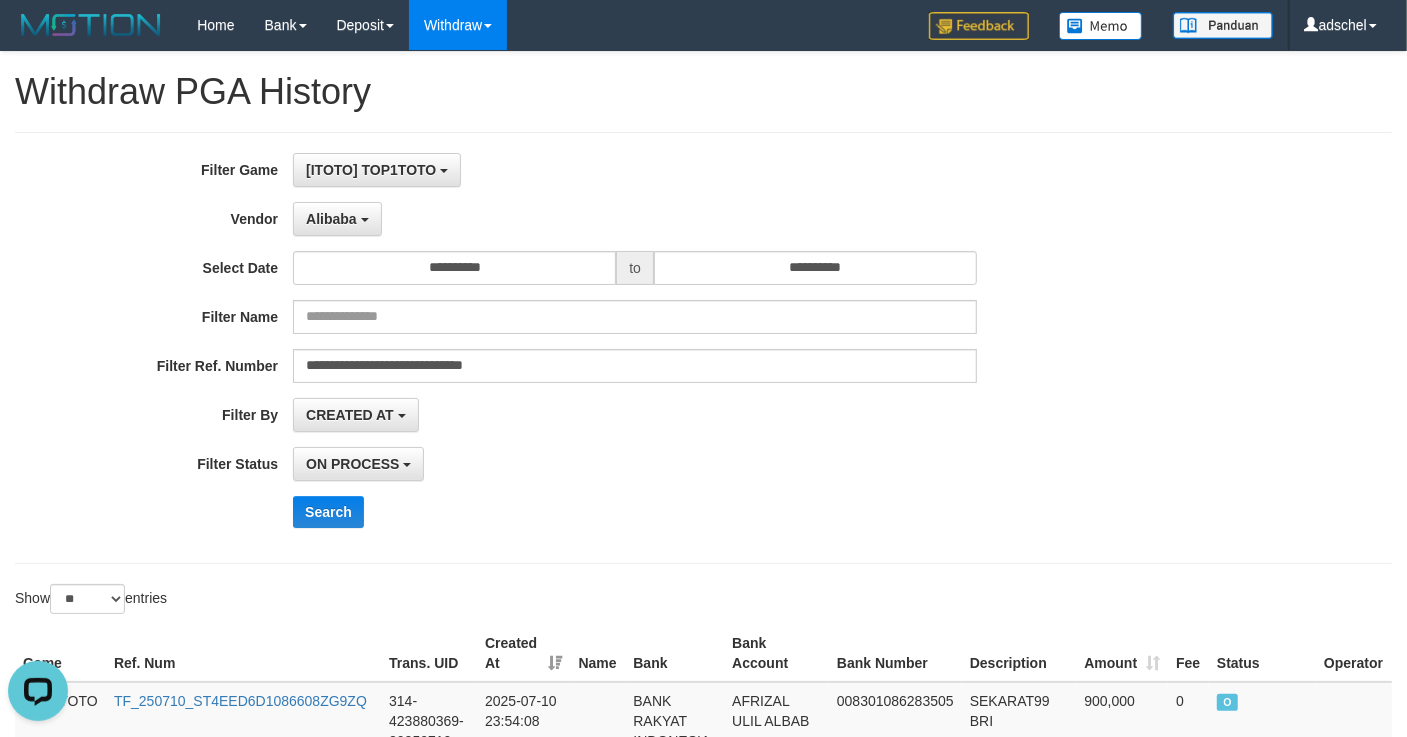 drag, startPoint x: 119, startPoint y: 378, endPoint x: 204, endPoint y: 375, distance: 85.052925 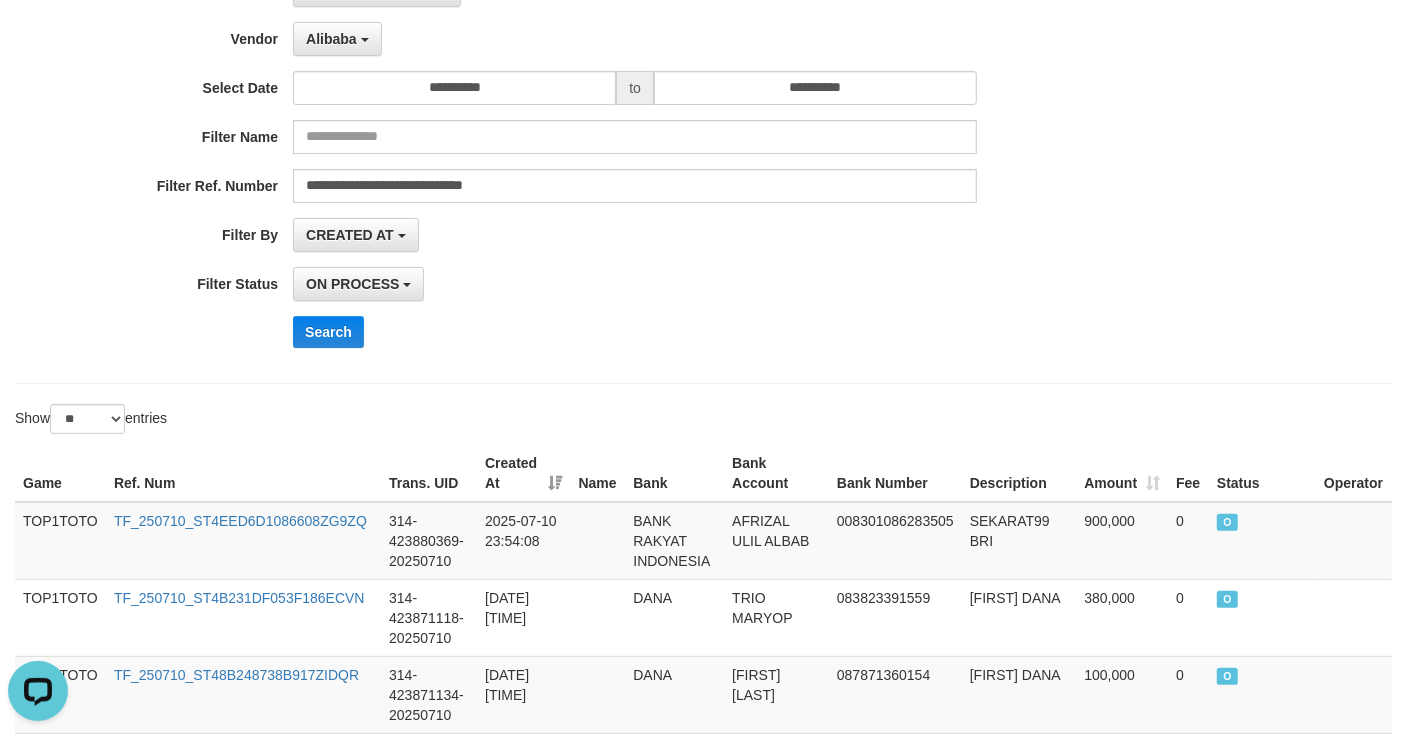 scroll, scrollTop: 0, scrollLeft: 0, axis: both 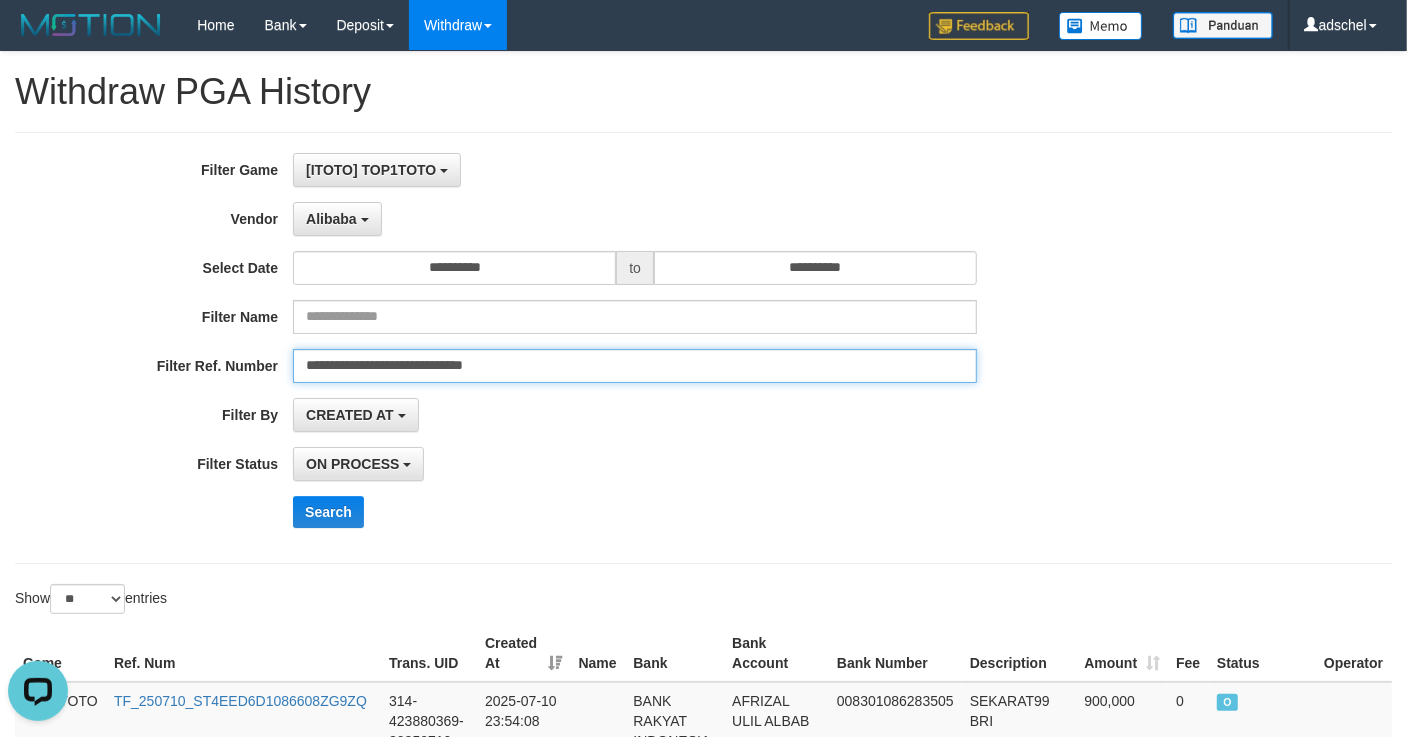 click on "**********" at bounding box center [635, 366] 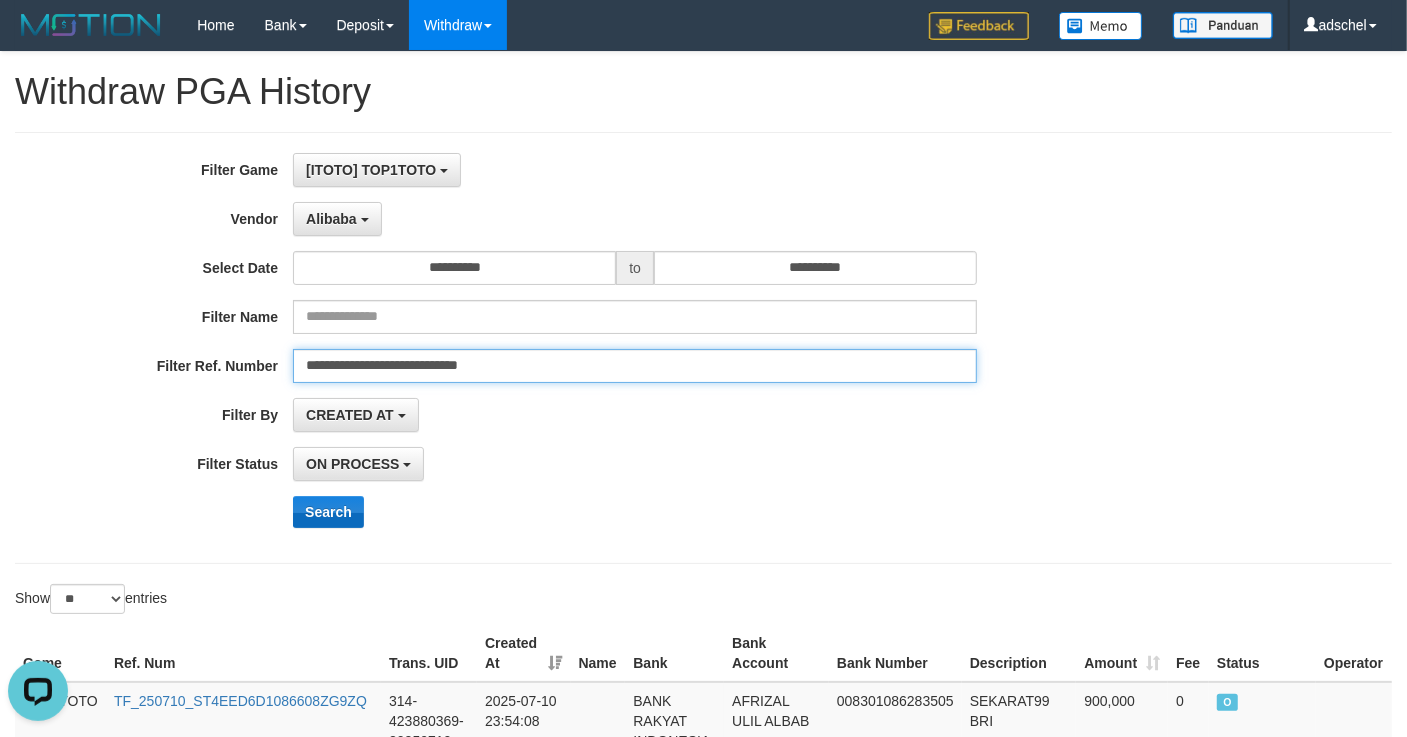 type on "**********" 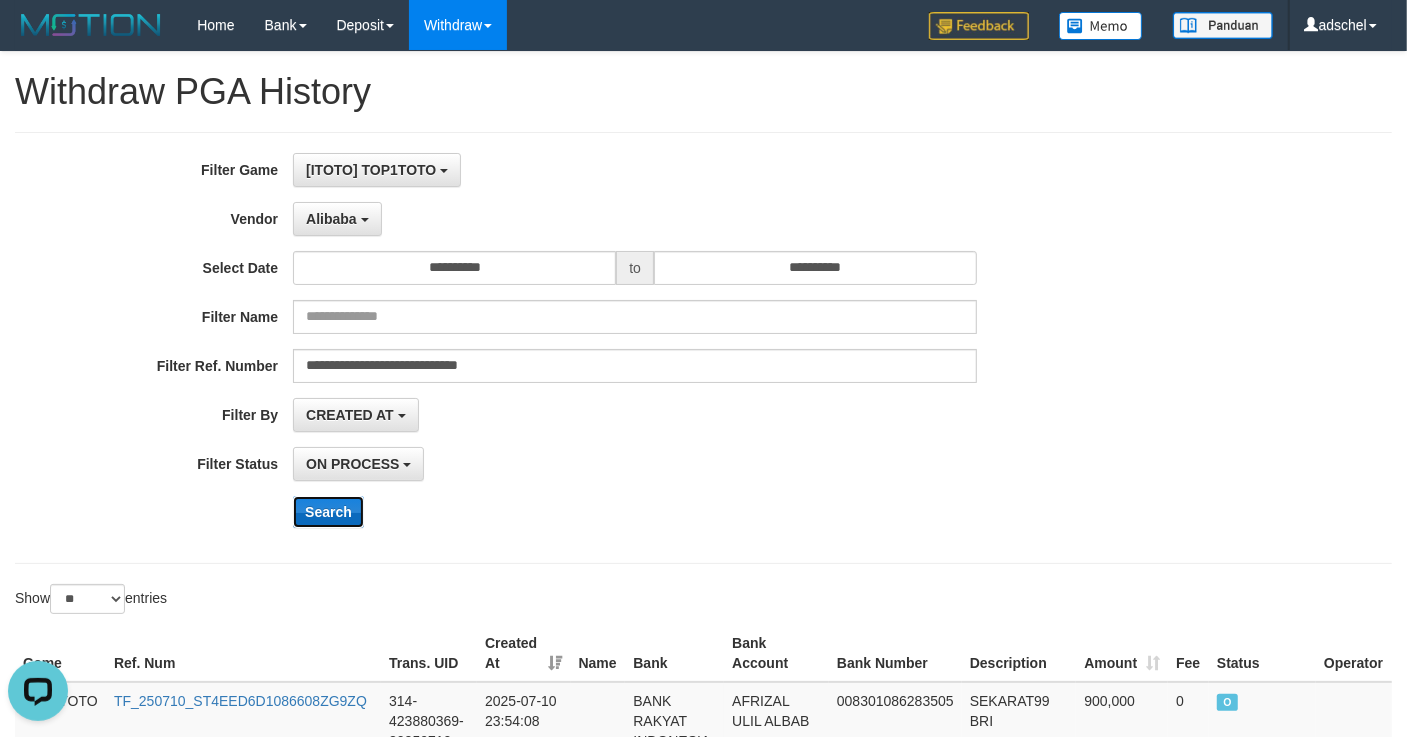 click on "Search" at bounding box center [328, 512] 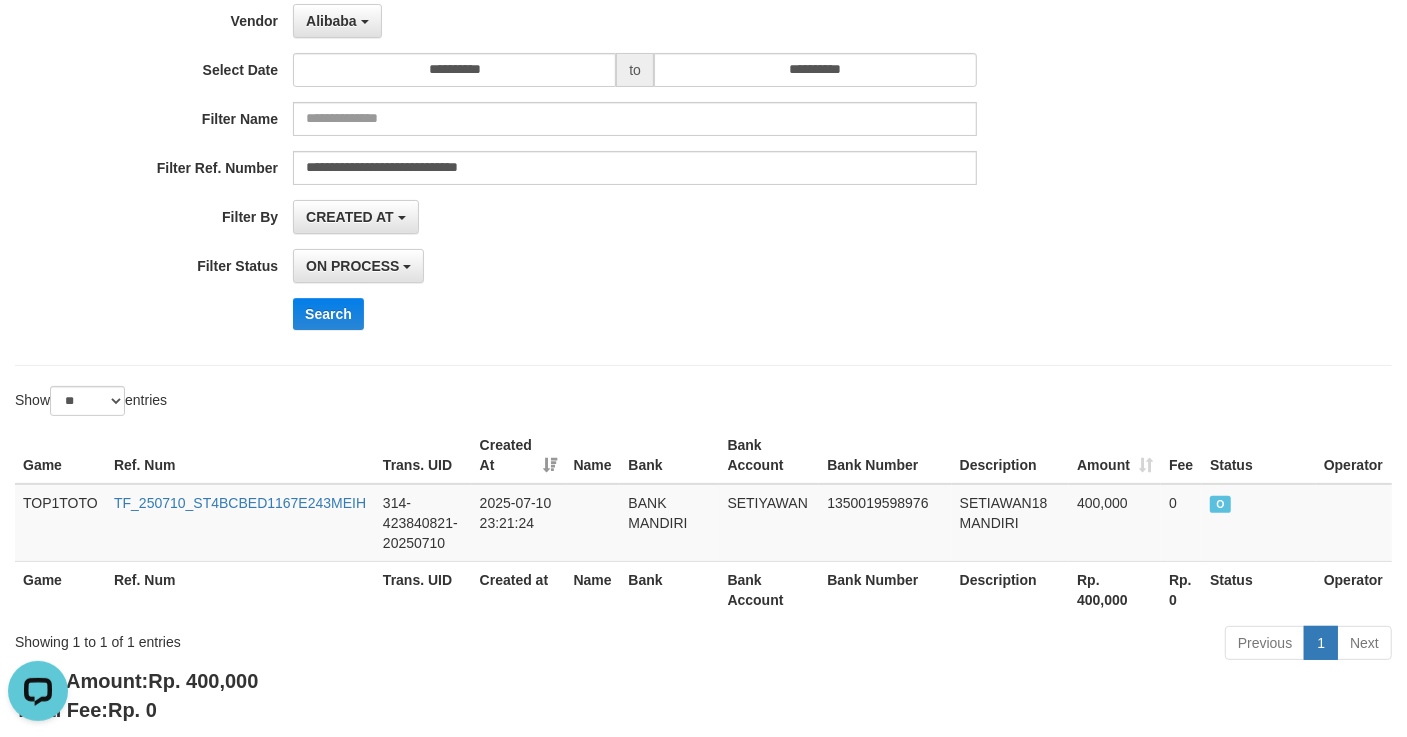 scroll, scrollTop: 294, scrollLeft: 0, axis: vertical 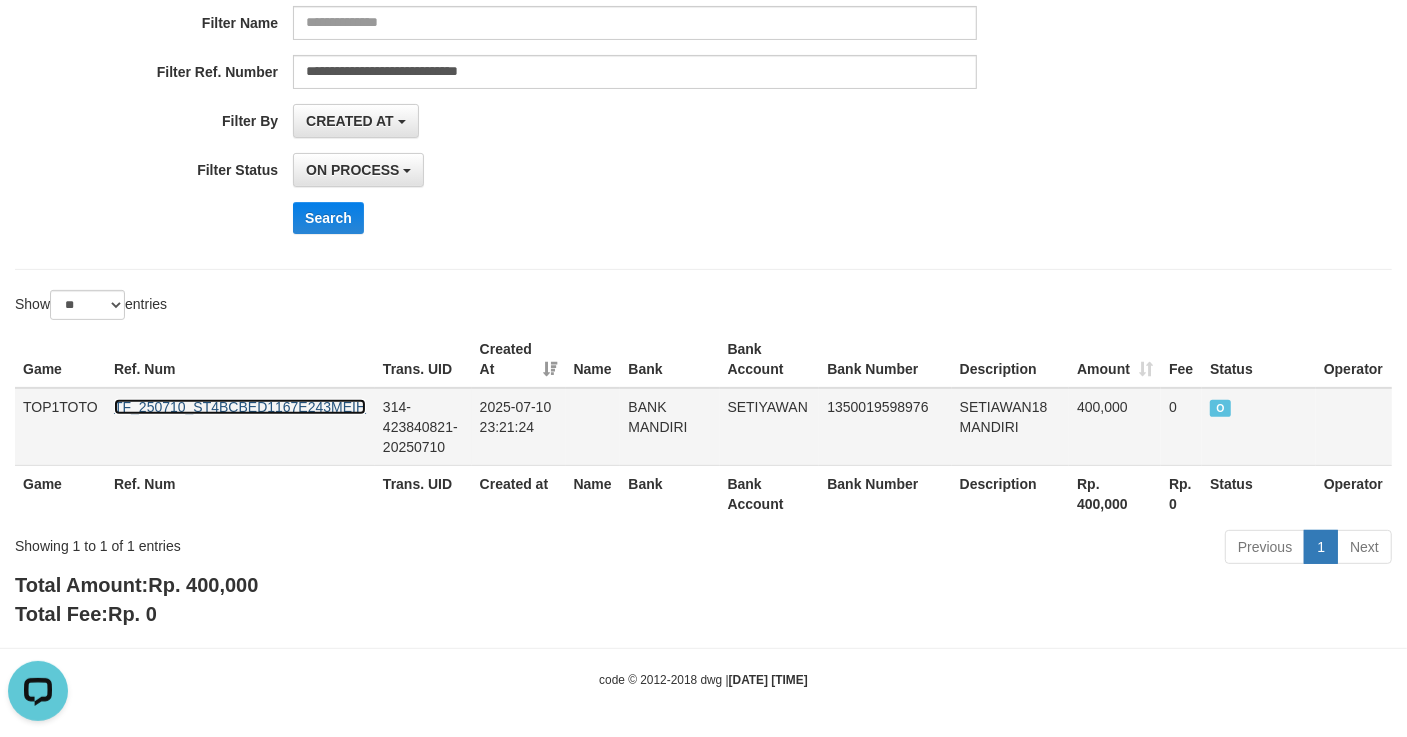 click on "TF_250710_ST4BCBED1167E243MEIH" at bounding box center (240, 407) 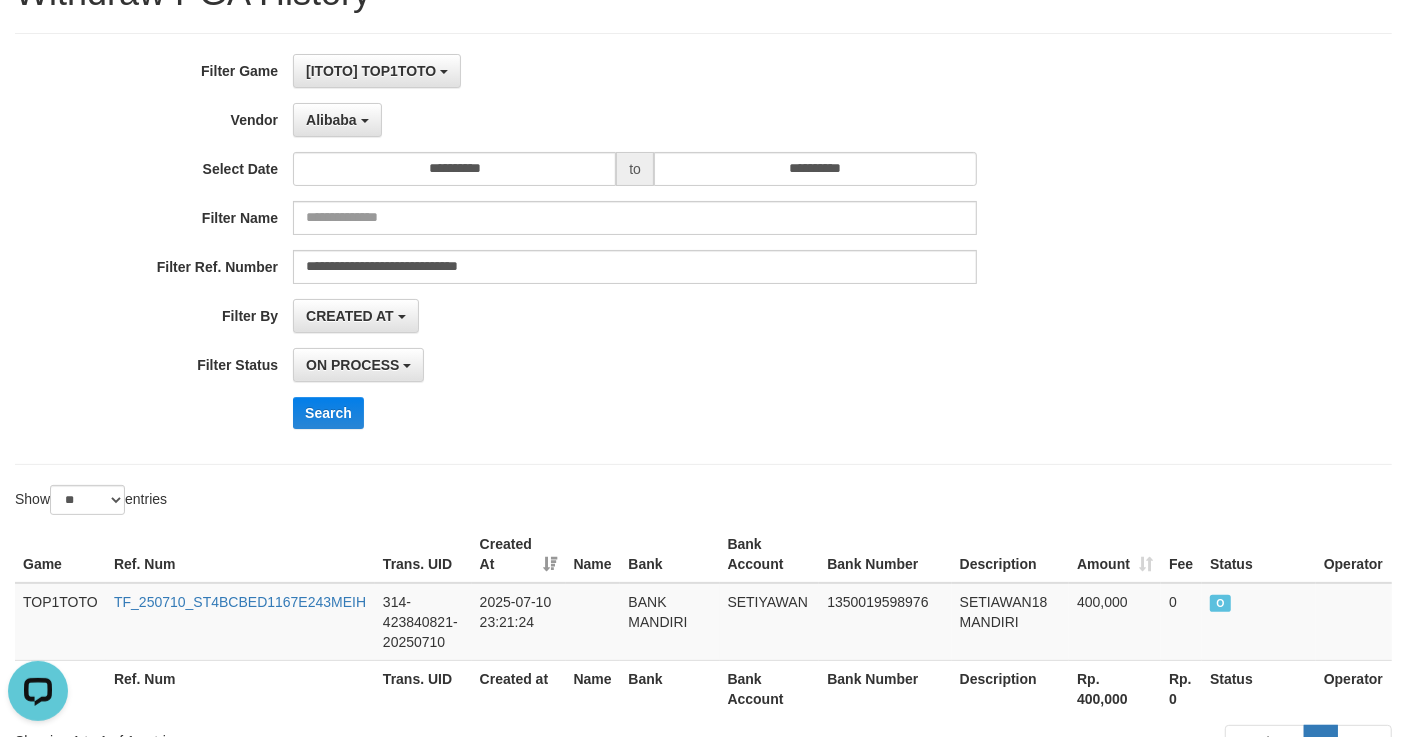 scroll, scrollTop: 0, scrollLeft: 0, axis: both 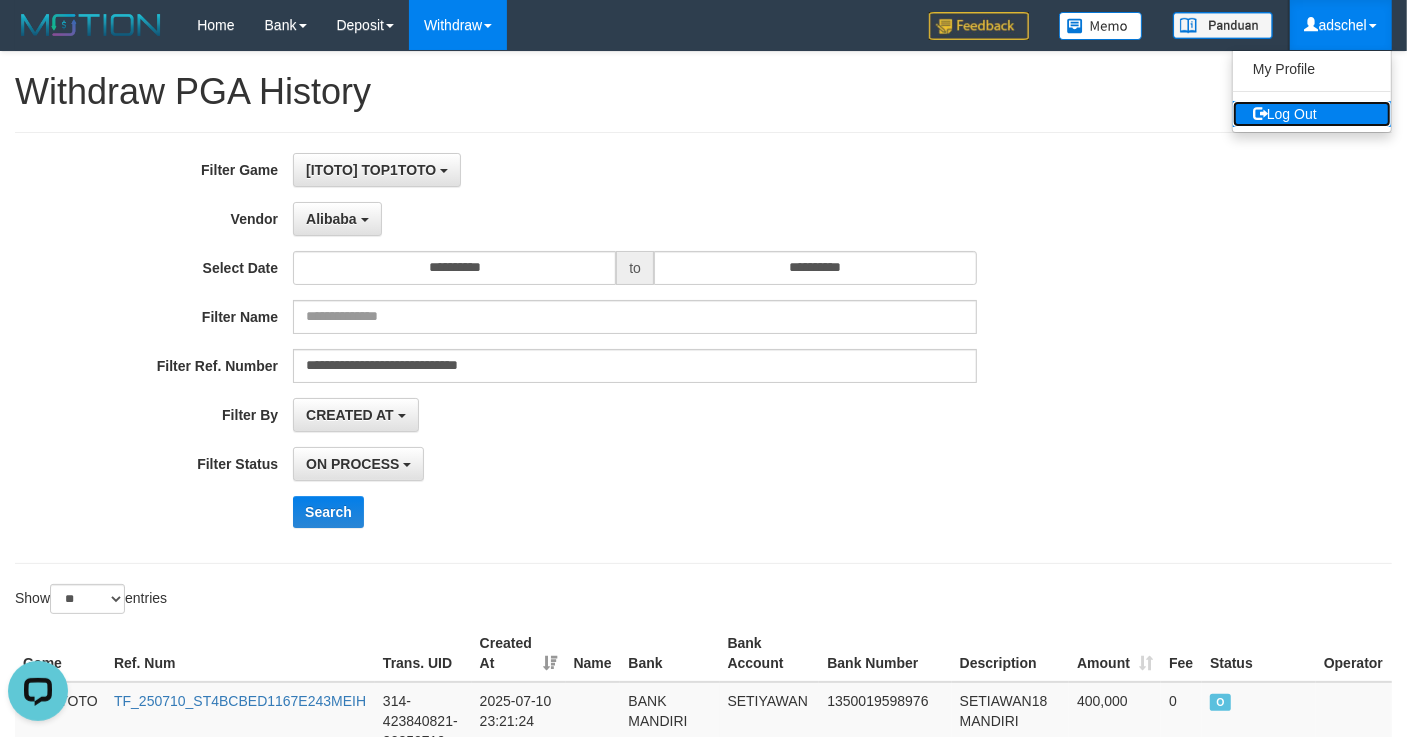 click on "Log Out" at bounding box center [1312, 114] 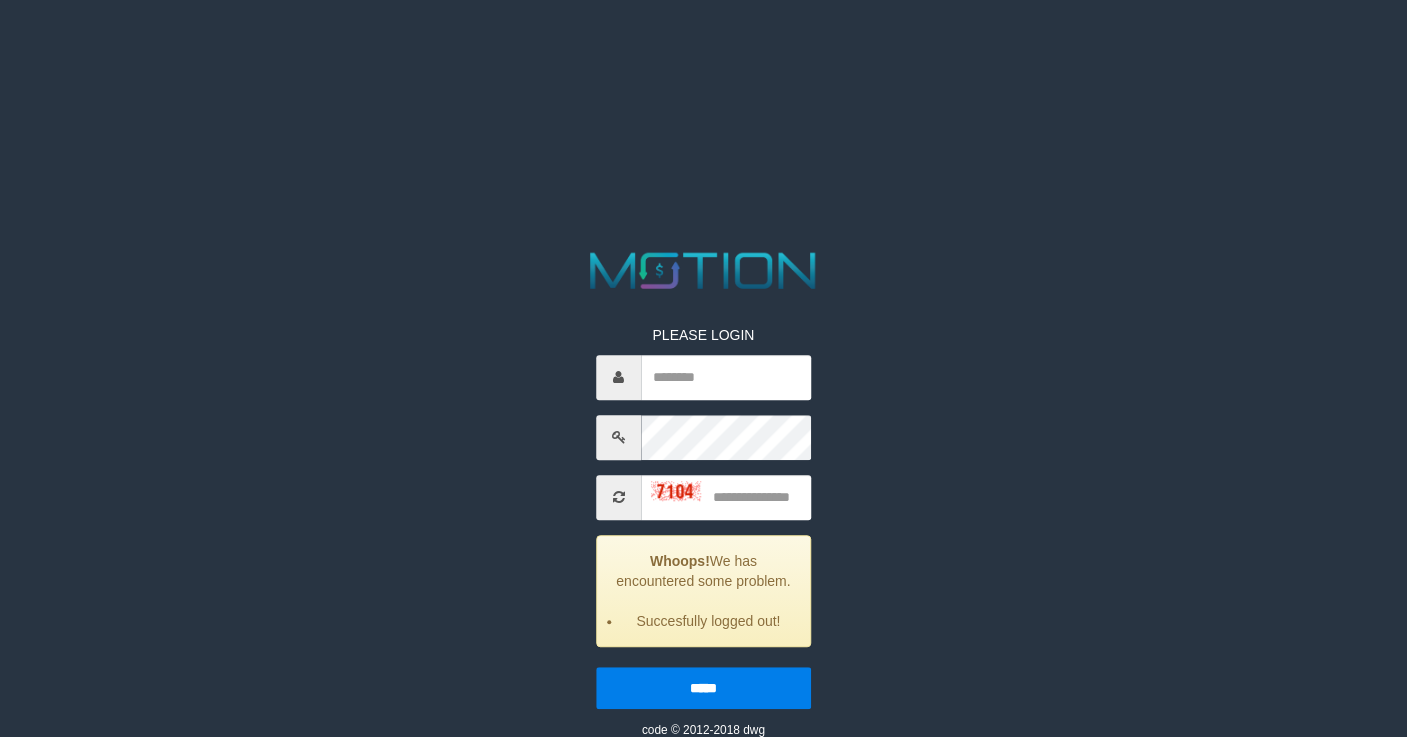 scroll, scrollTop: 0, scrollLeft: 0, axis: both 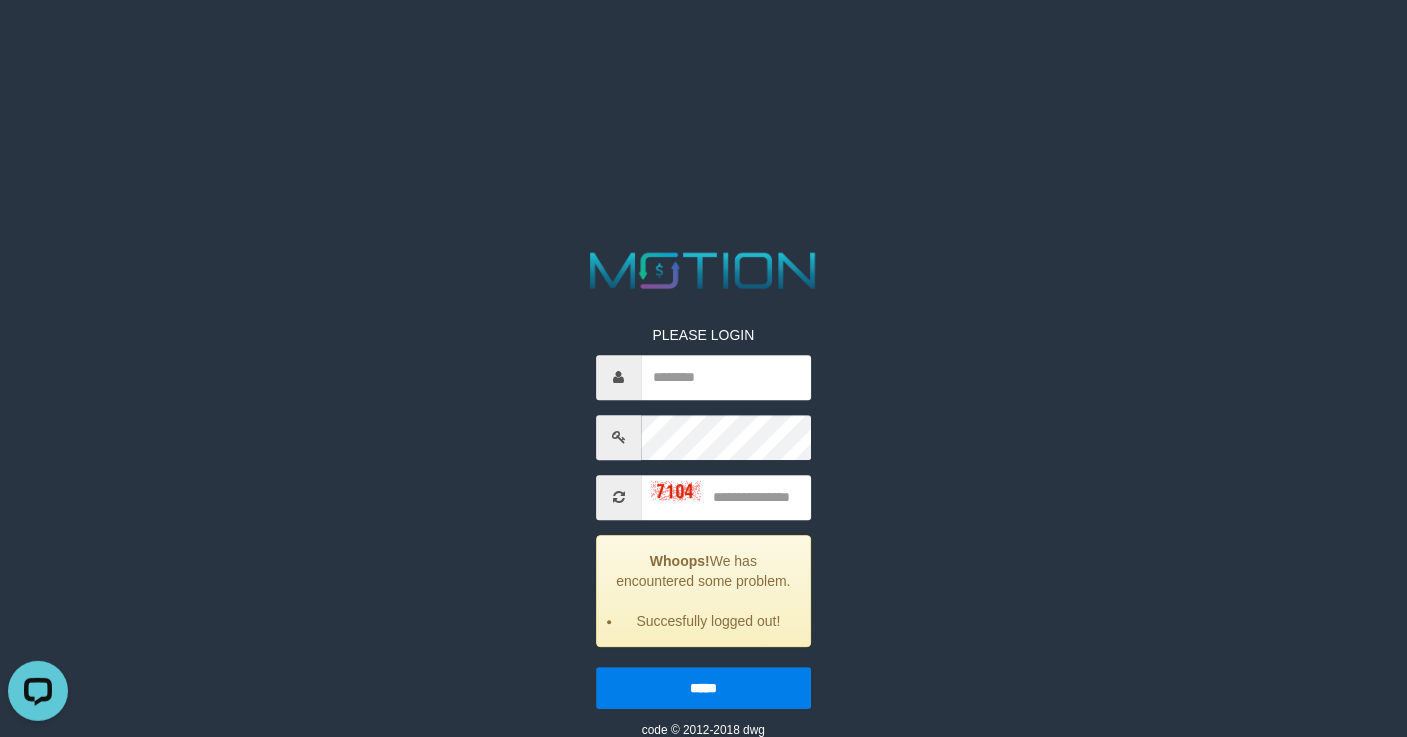 click on "PLEASE LOGIN
Whoops!  We has encountered some problem.
Succesfully logged out!
*****
code © 2012-2018 dwg" at bounding box center (703, 25) 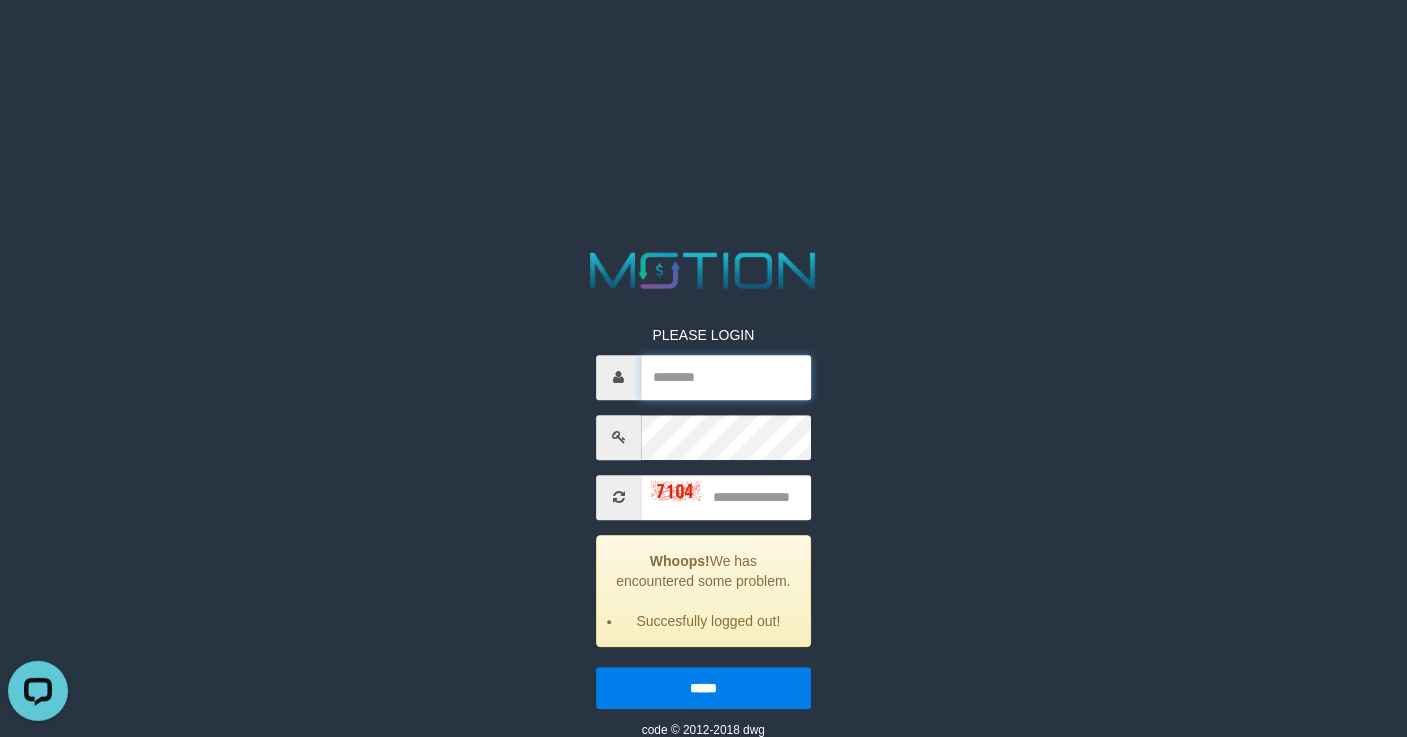 click at bounding box center [726, 377] 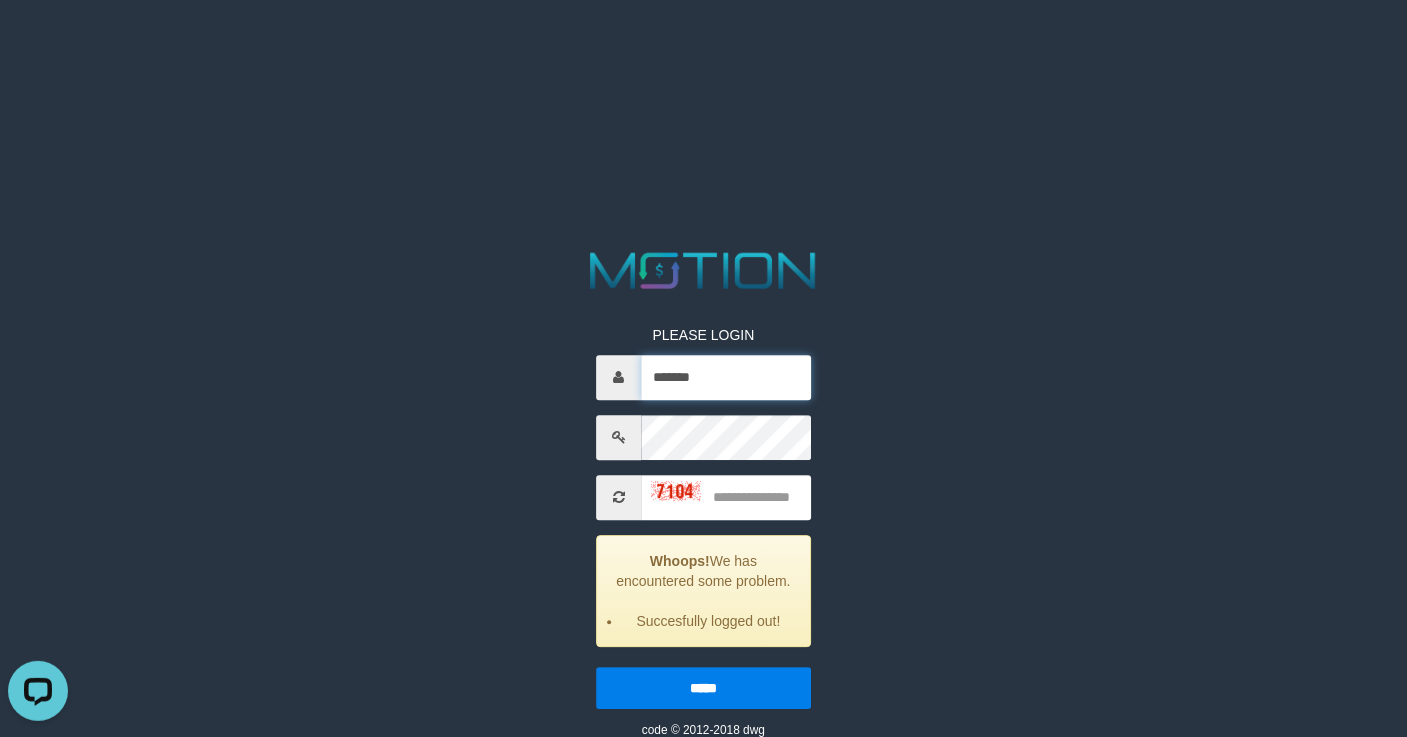 type on "*******" 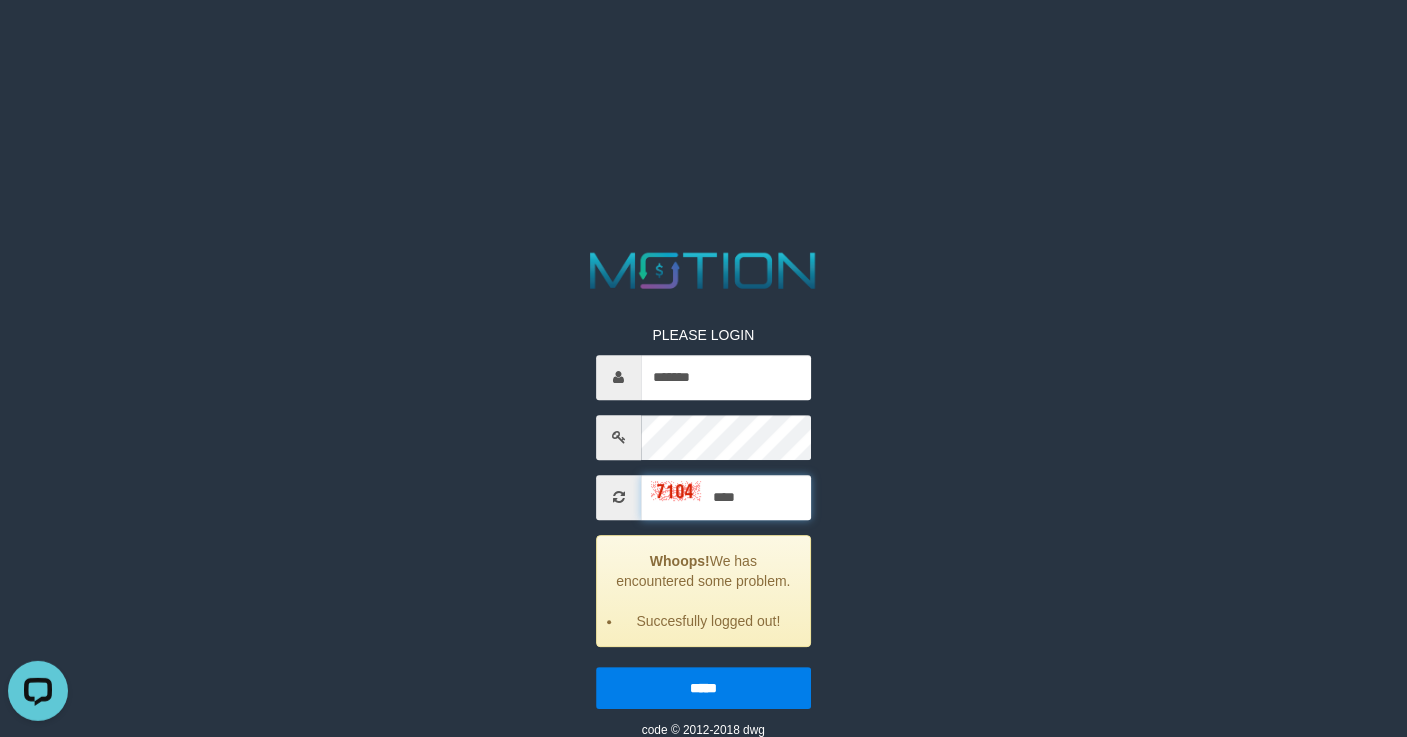 type on "****" 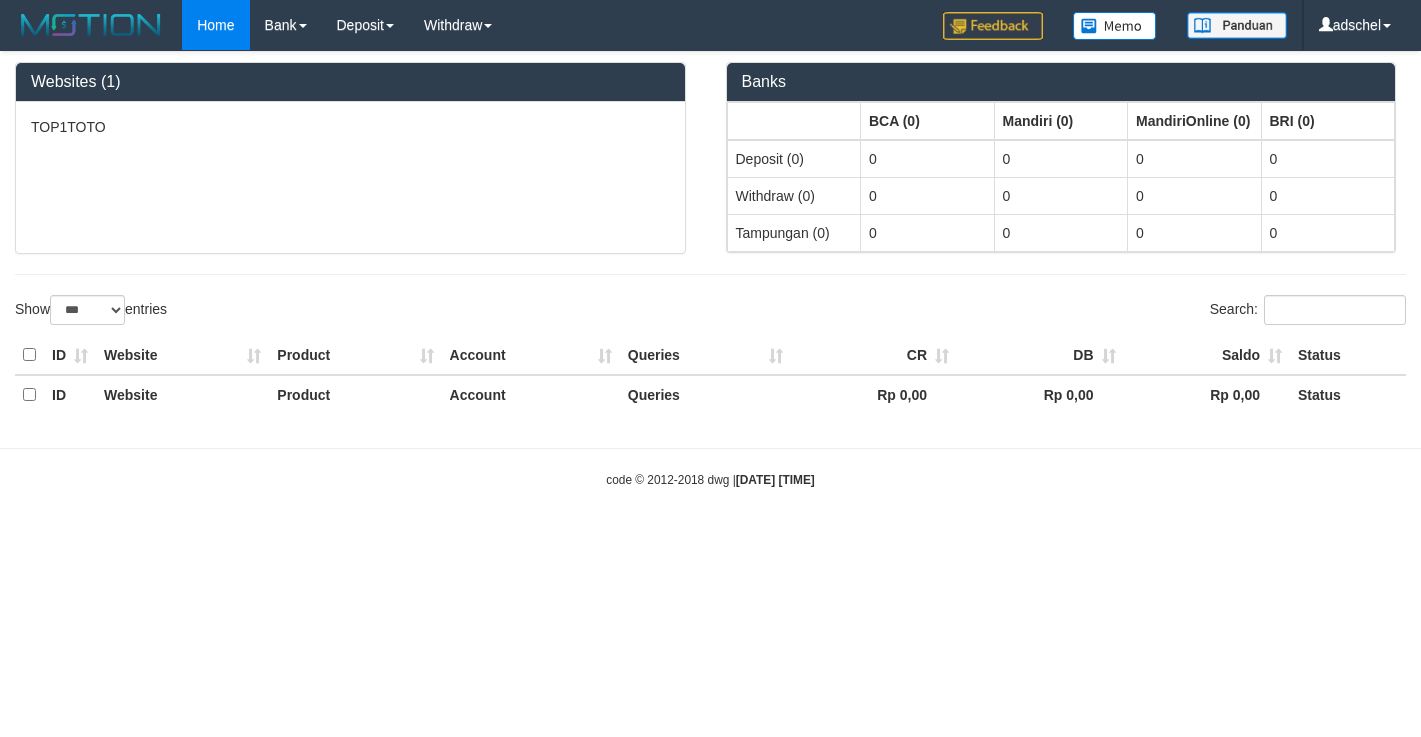 select on "***" 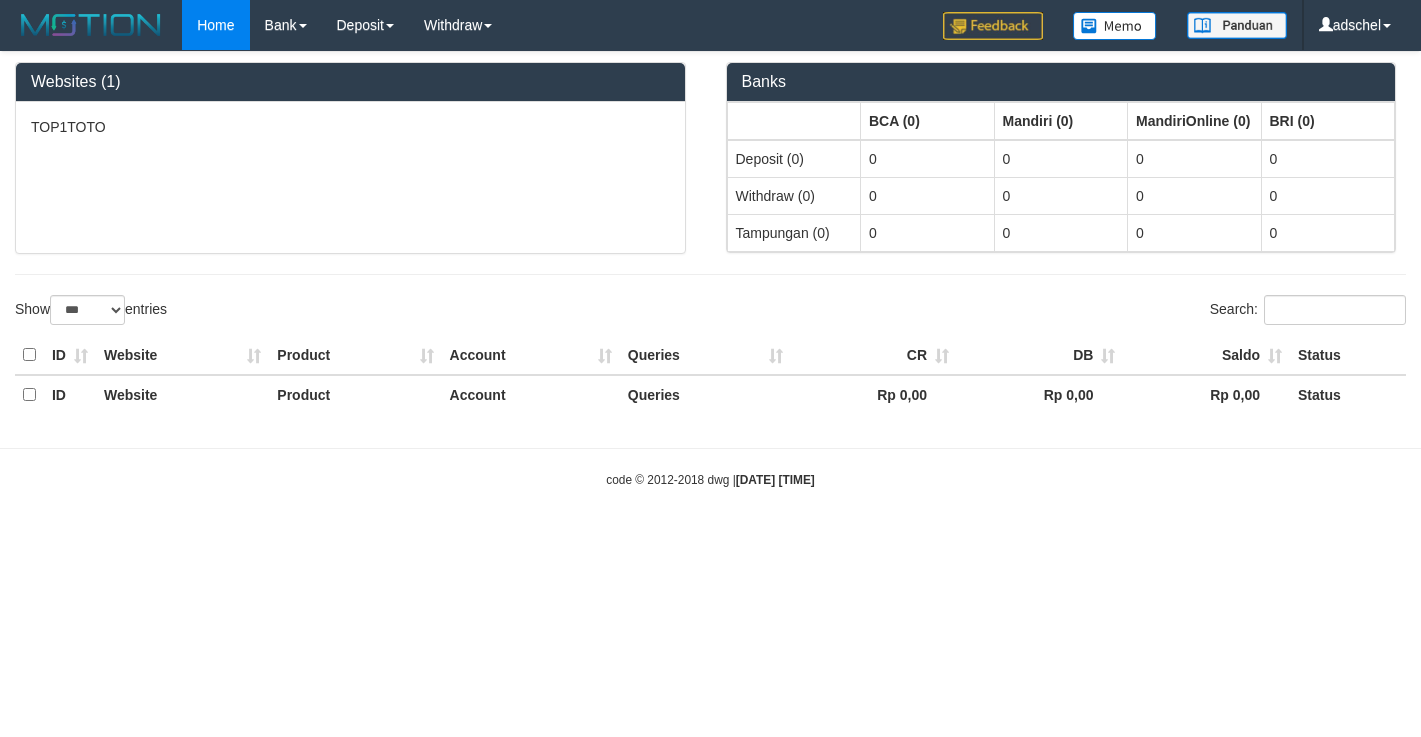 scroll, scrollTop: 0, scrollLeft: 0, axis: both 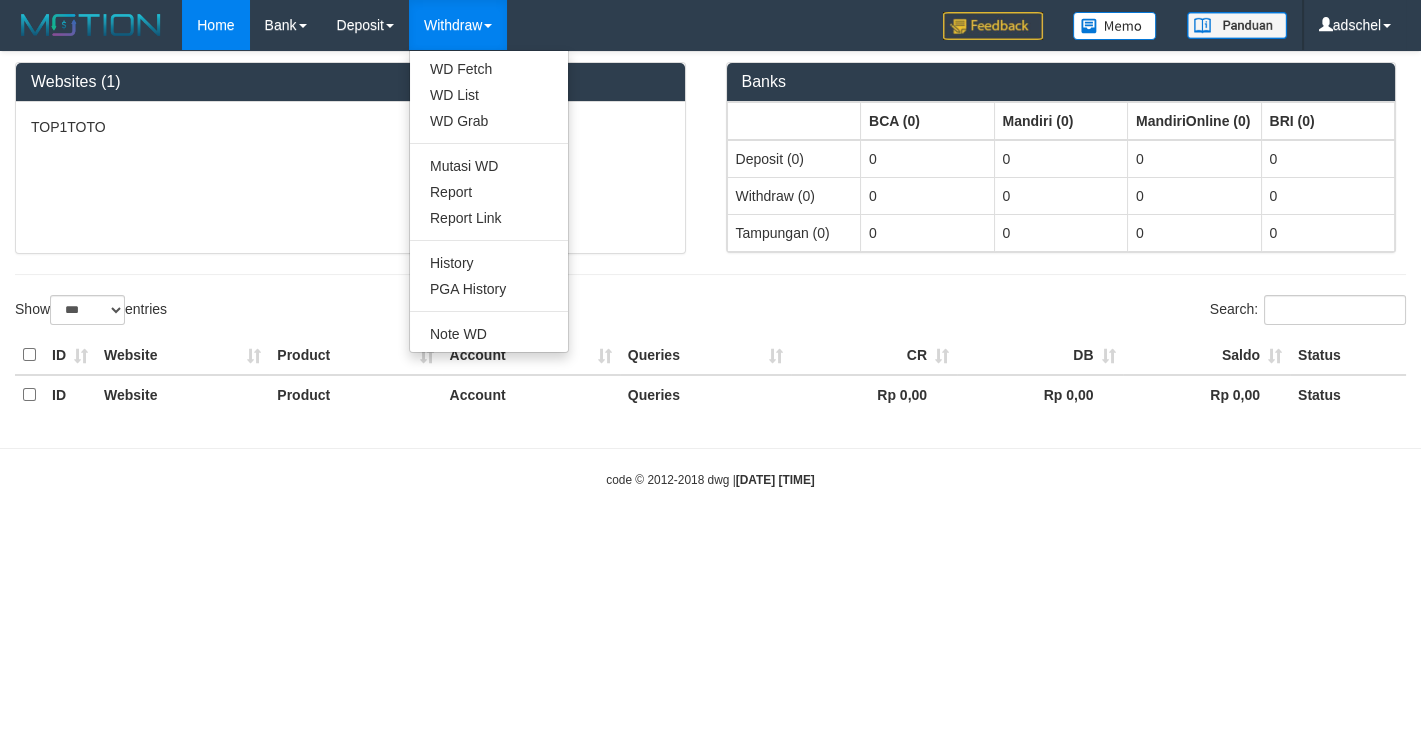 click on "Withdraw" at bounding box center [458, 25] 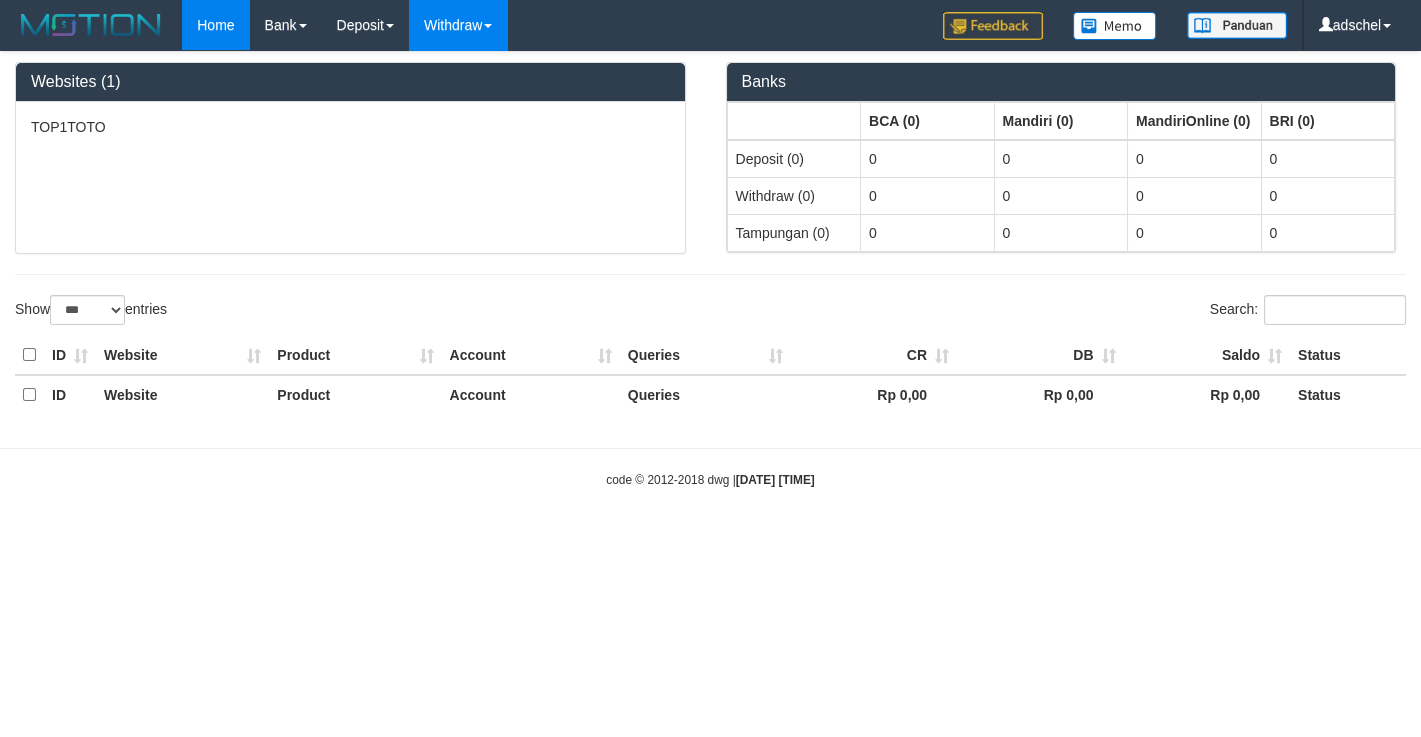click on "Withdraw" at bounding box center [458, 25] 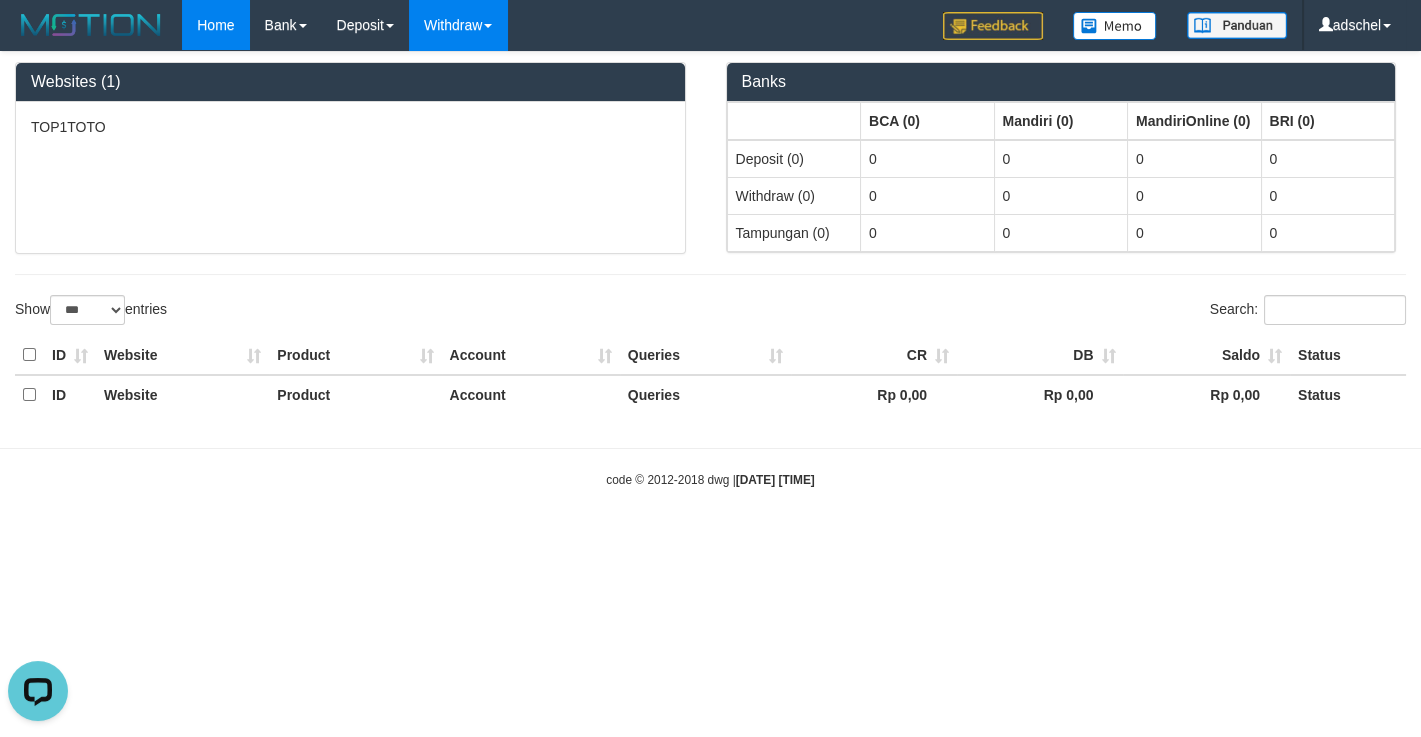 scroll, scrollTop: 0, scrollLeft: 0, axis: both 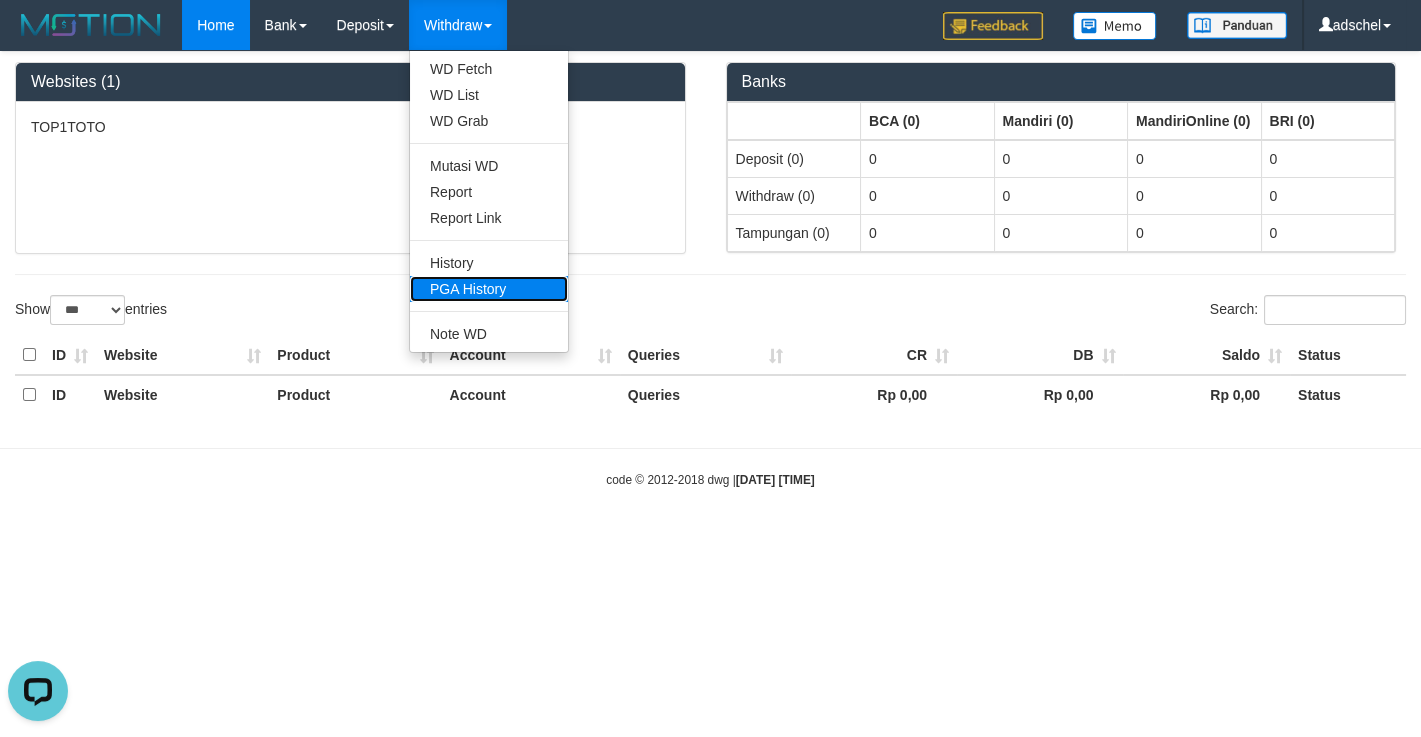 click on "PGA History" at bounding box center [489, 289] 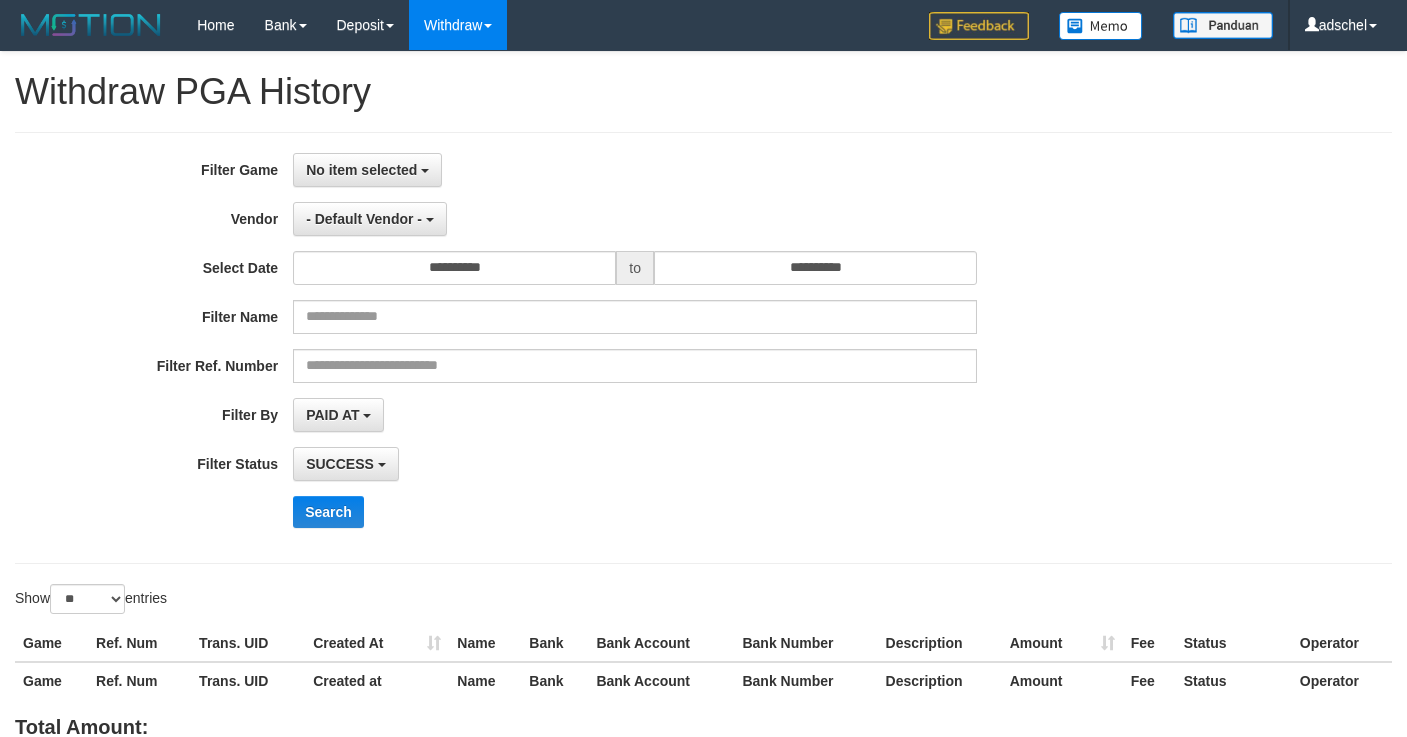 select 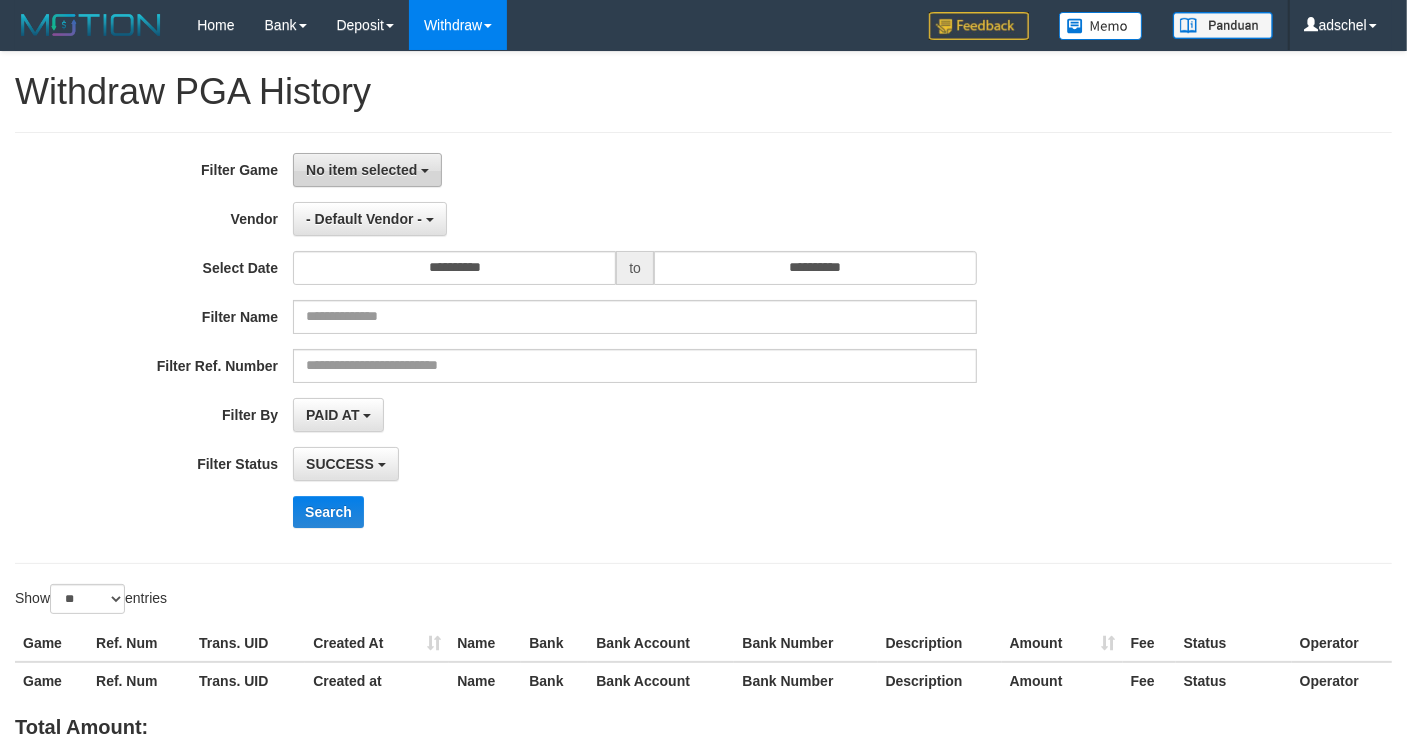 click on "No item selected" at bounding box center [361, 170] 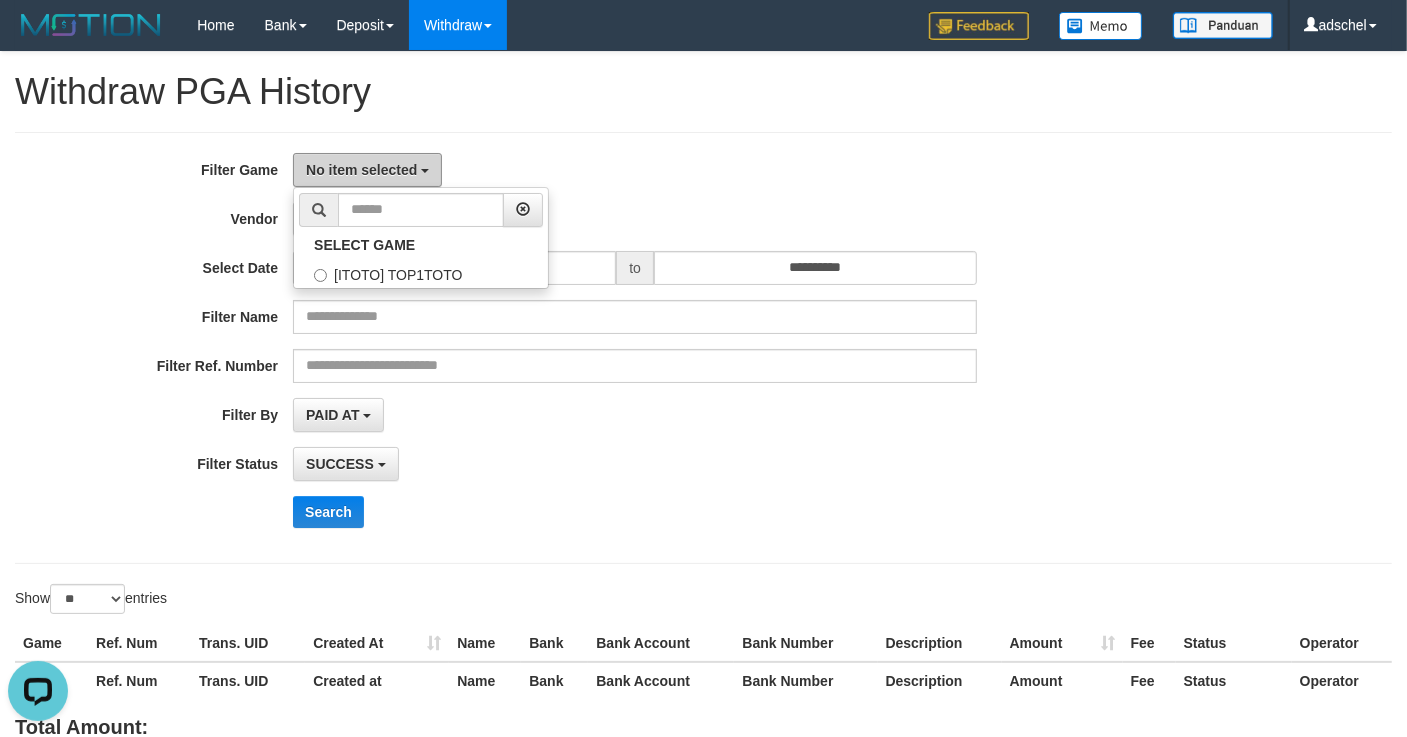 scroll, scrollTop: 0, scrollLeft: 0, axis: both 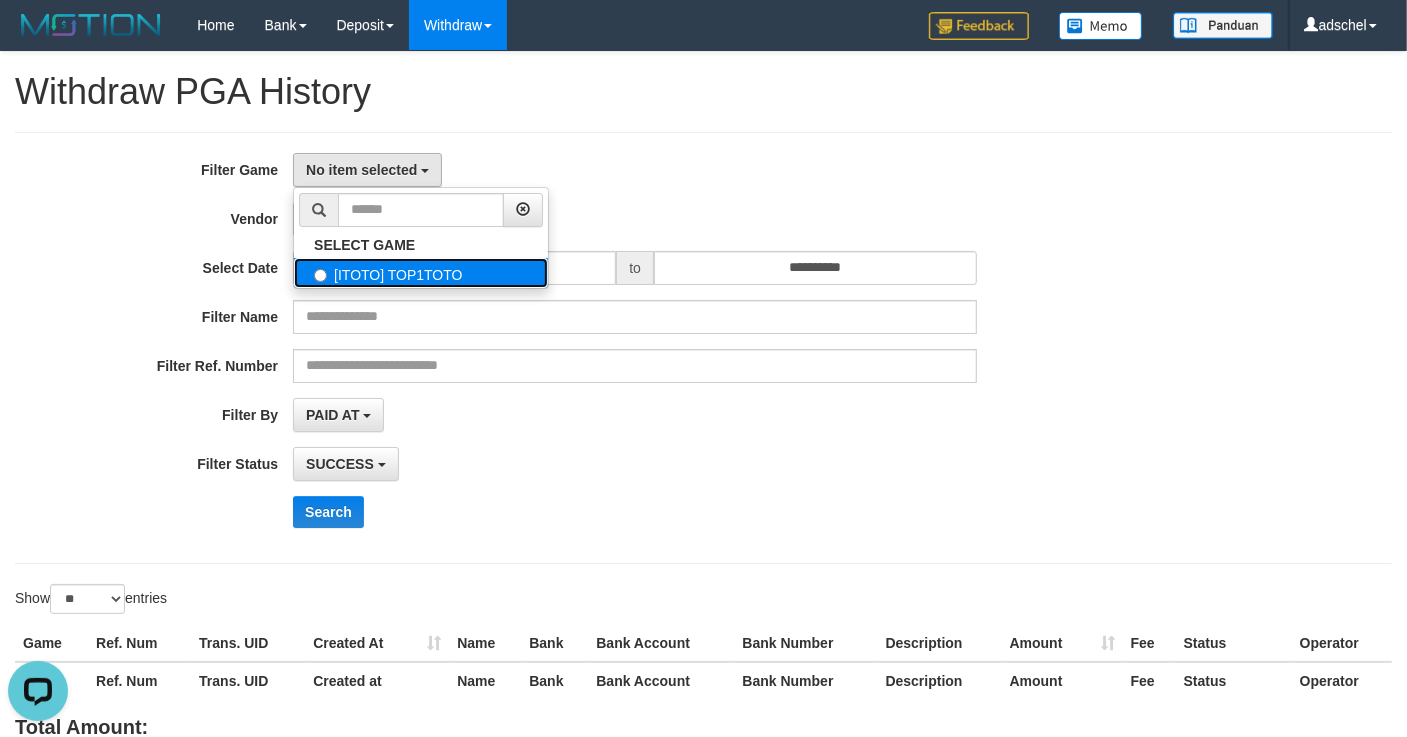 click on "[ITOTO] TOP1TOTO" at bounding box center [421, 273] 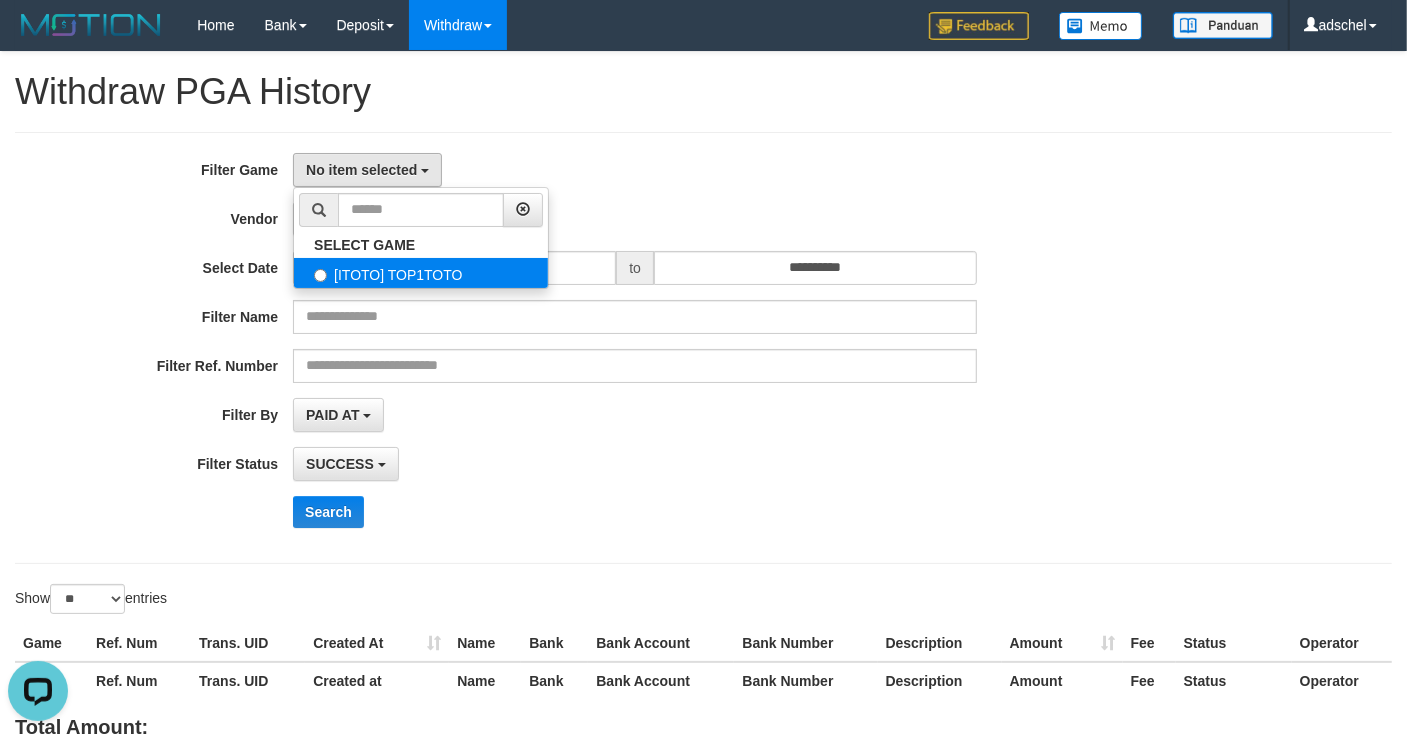 select on "***" 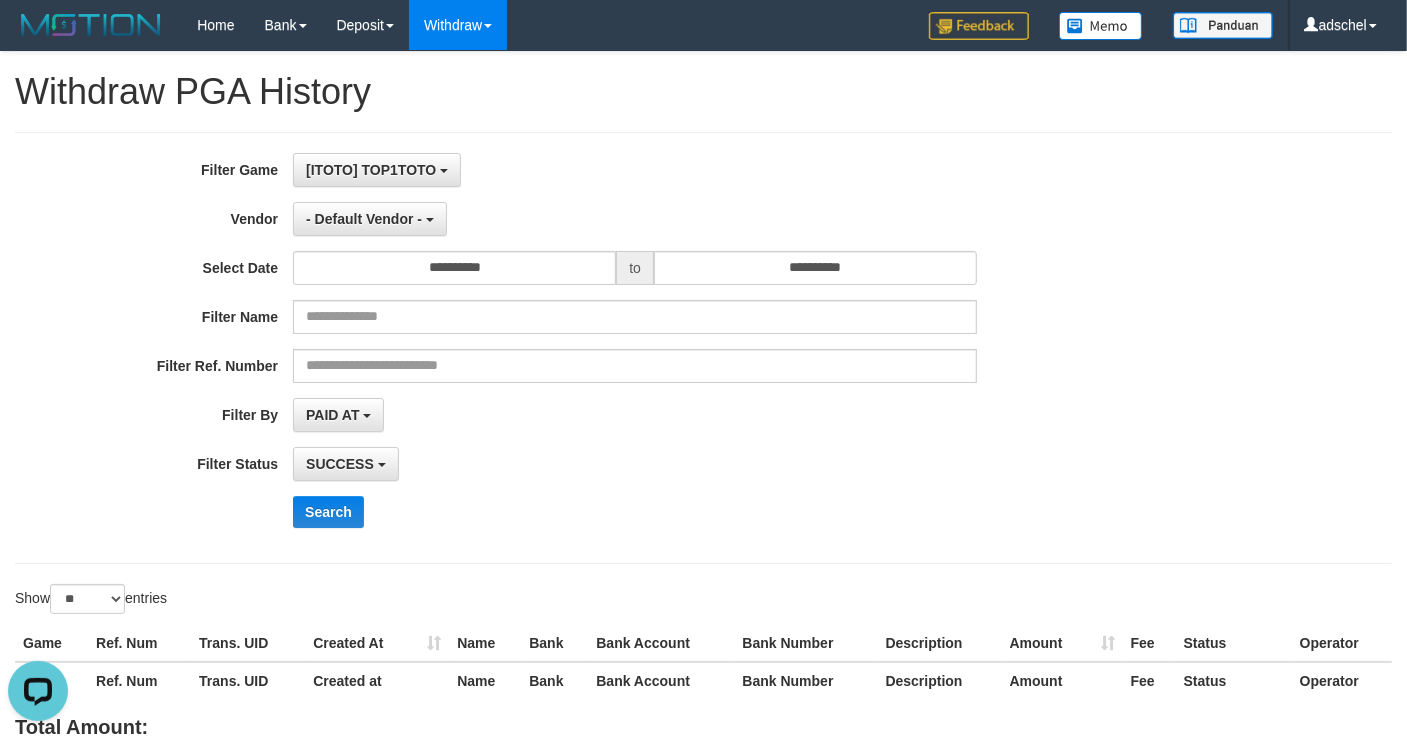 scroll, scrollTop: 18, scrollLeft: 0, axis: vertical 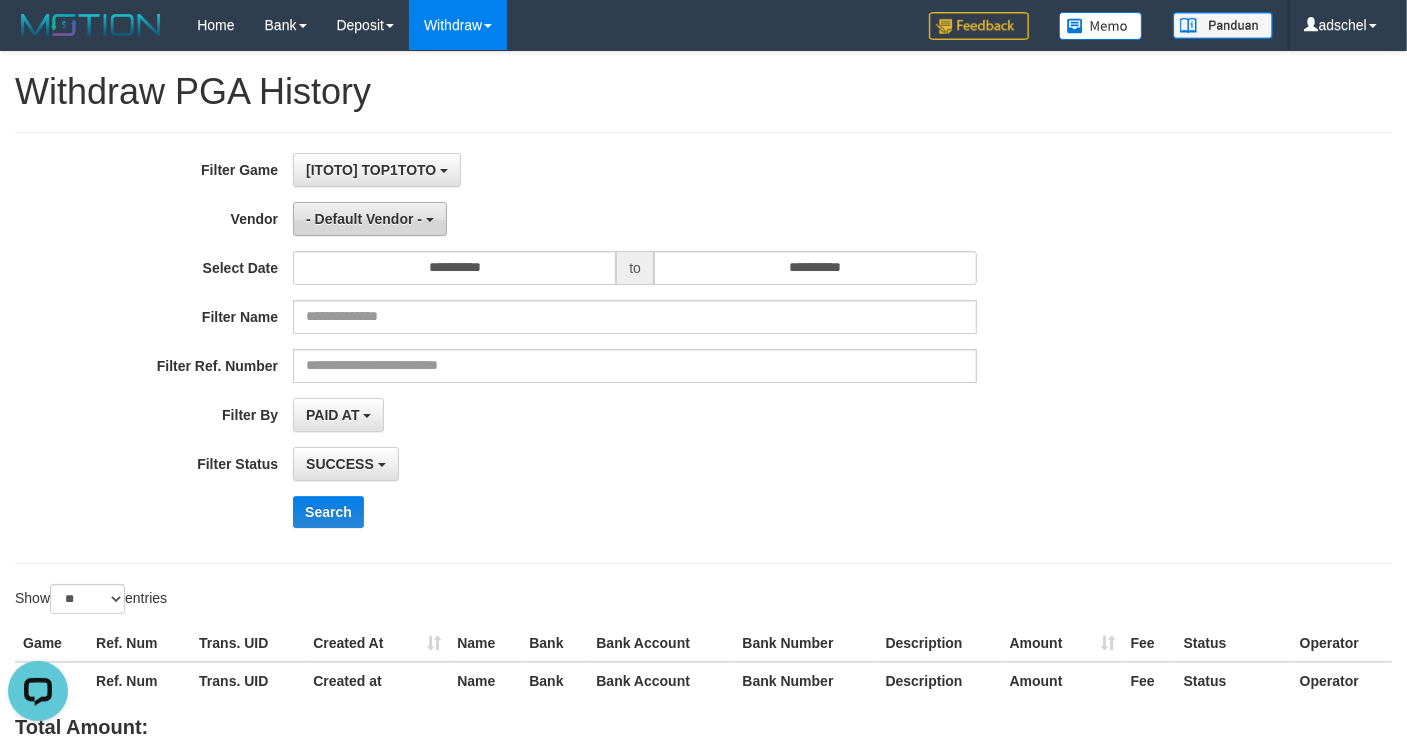 click on "- Default Vendor -" at bounding box center (370, 219) 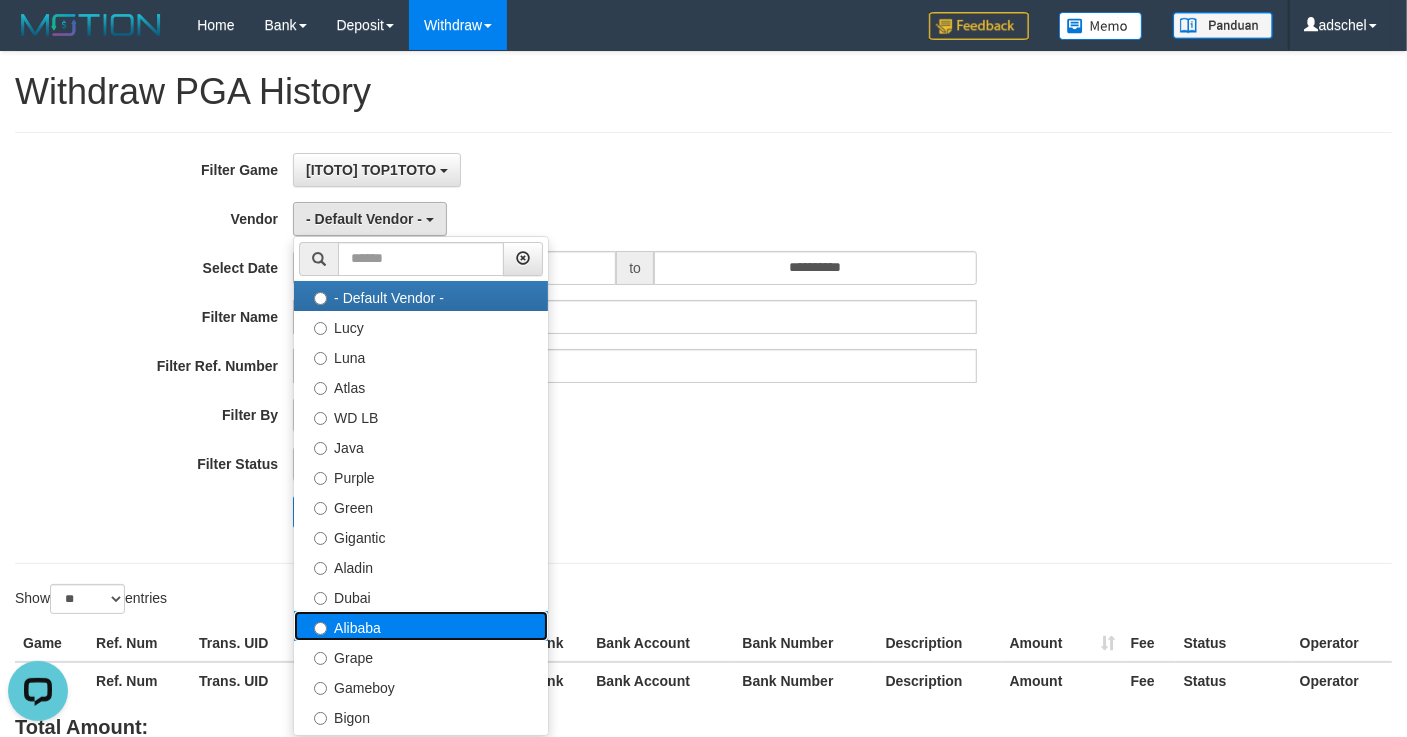click on "Alibaba" at bounding box center (421, 626) 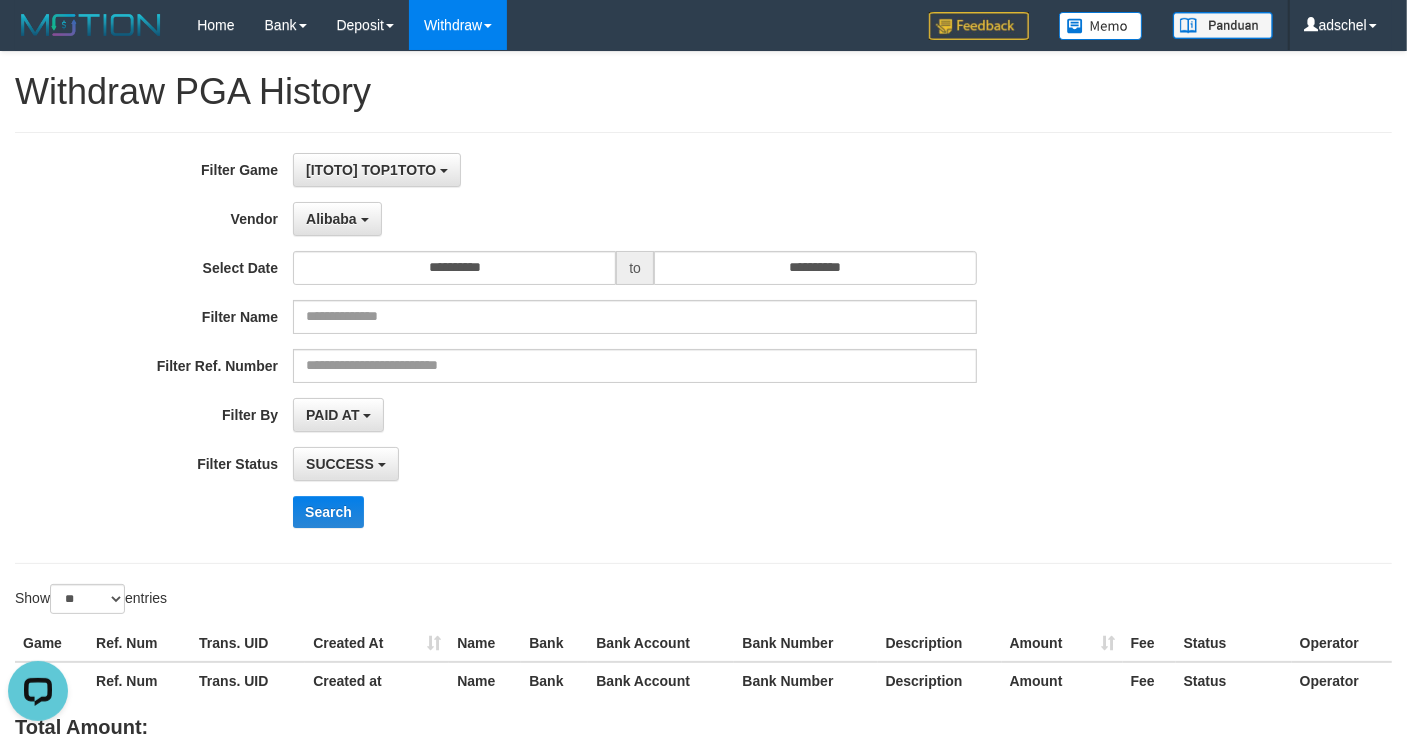 select on "**********" 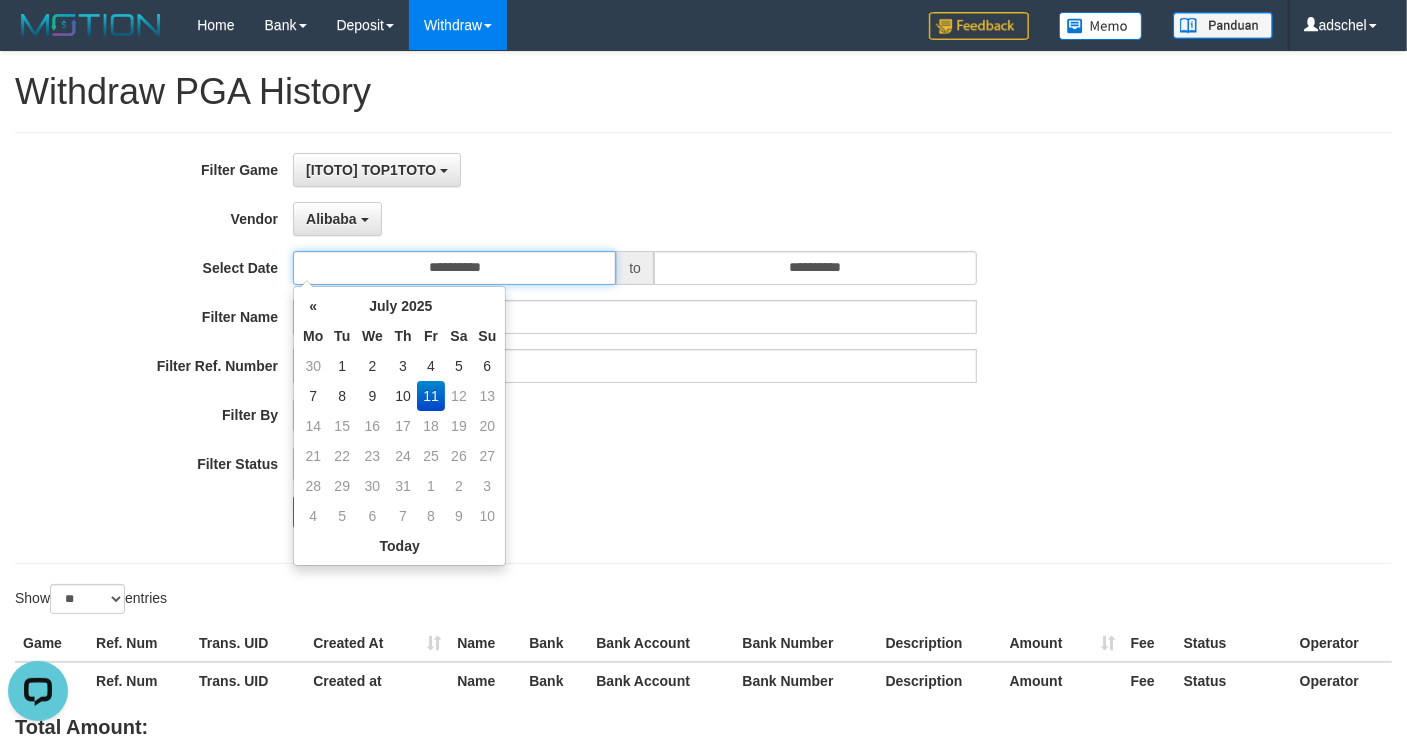 click on "**********" at bounding box center [454, 268] 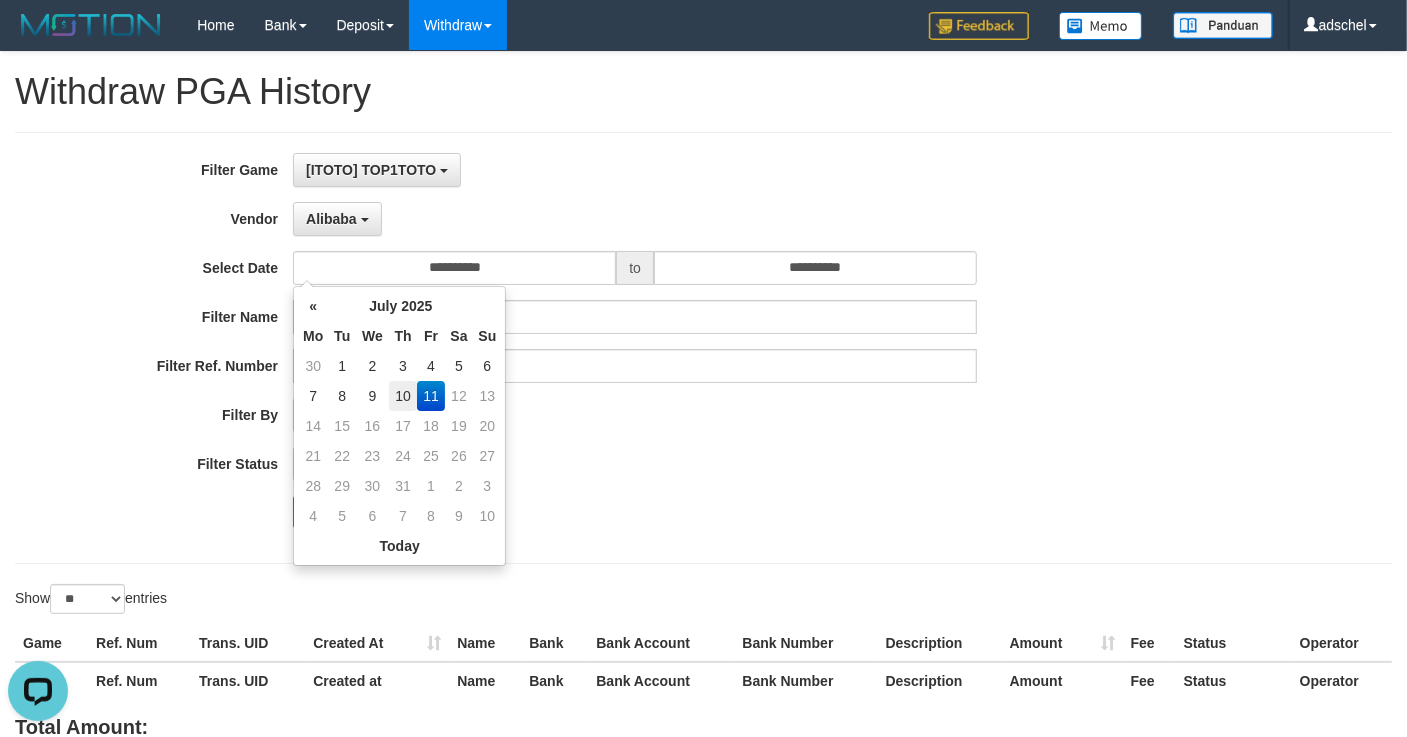 click on "10" at bounding box center [403, 396] 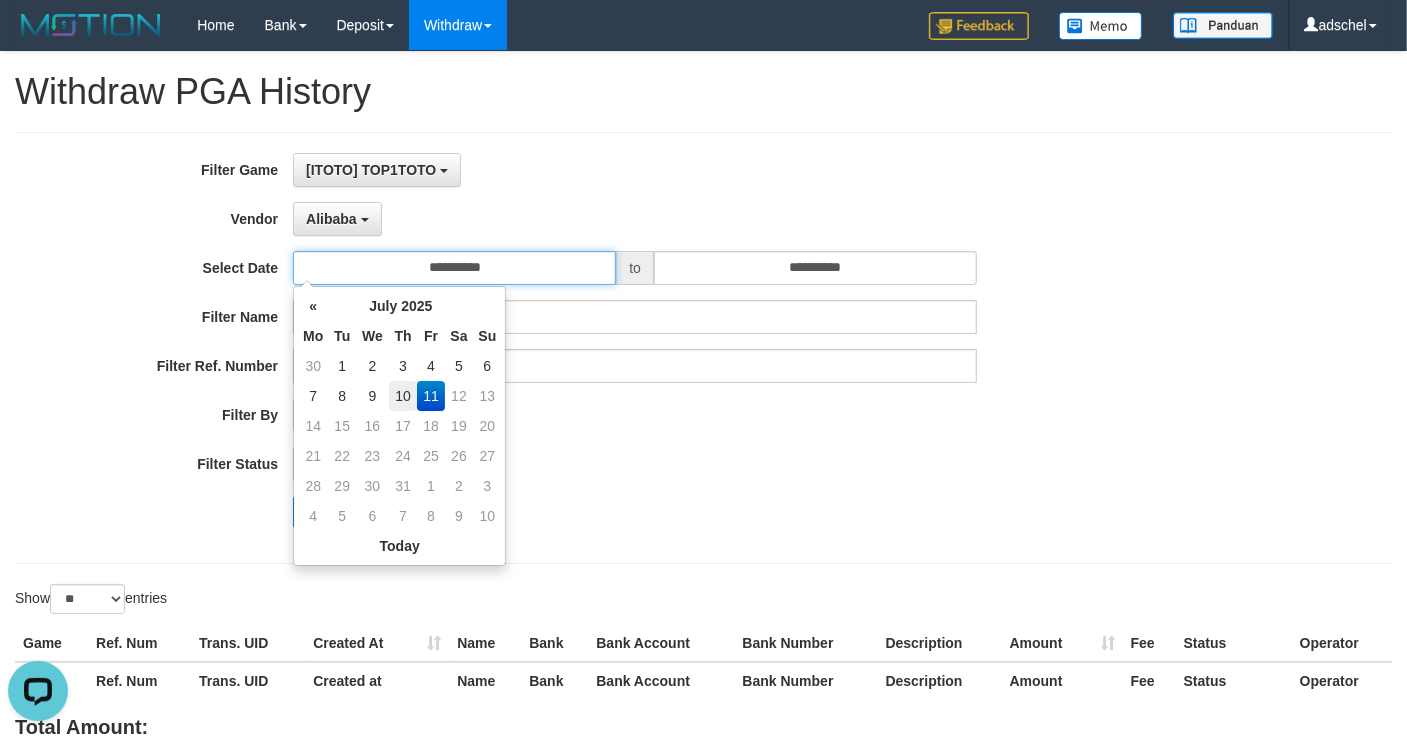type on "**********" 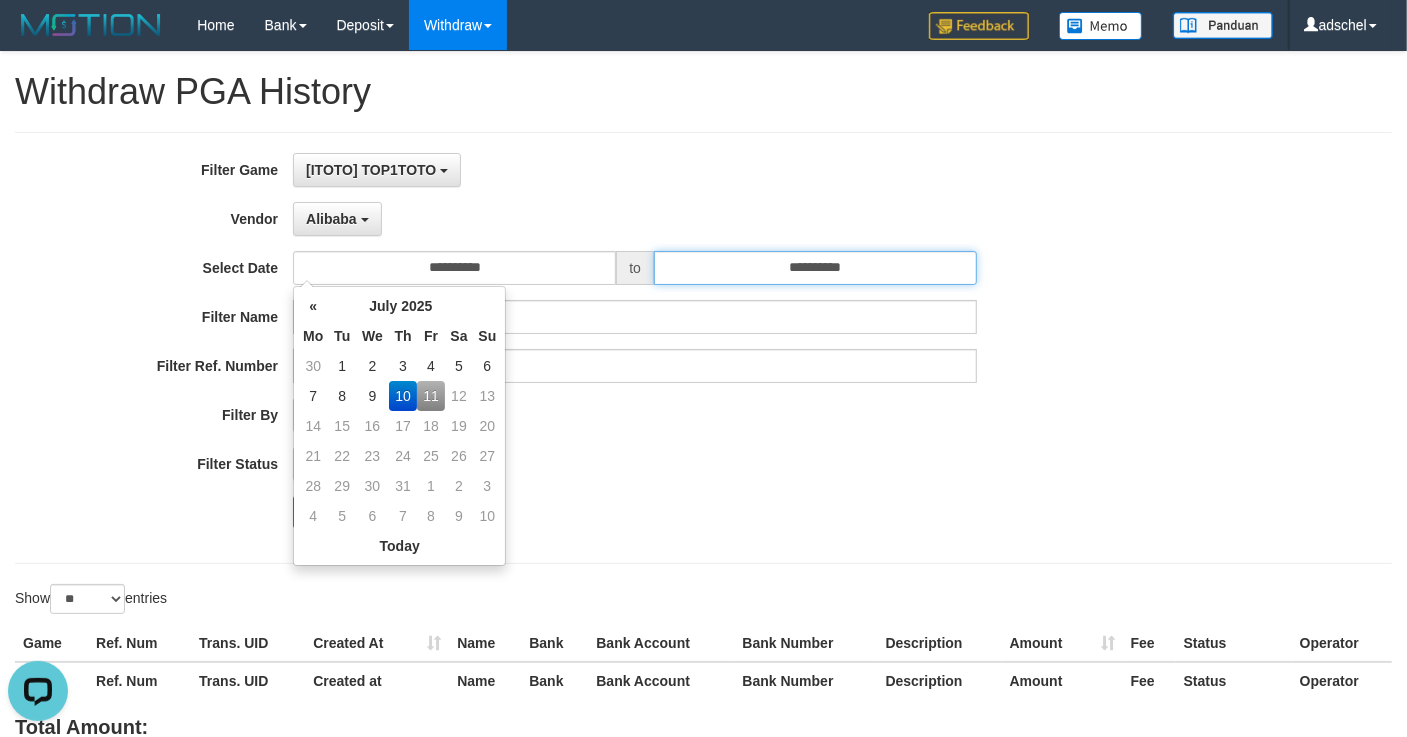 click on "**********" at bounding box center [815, 268] 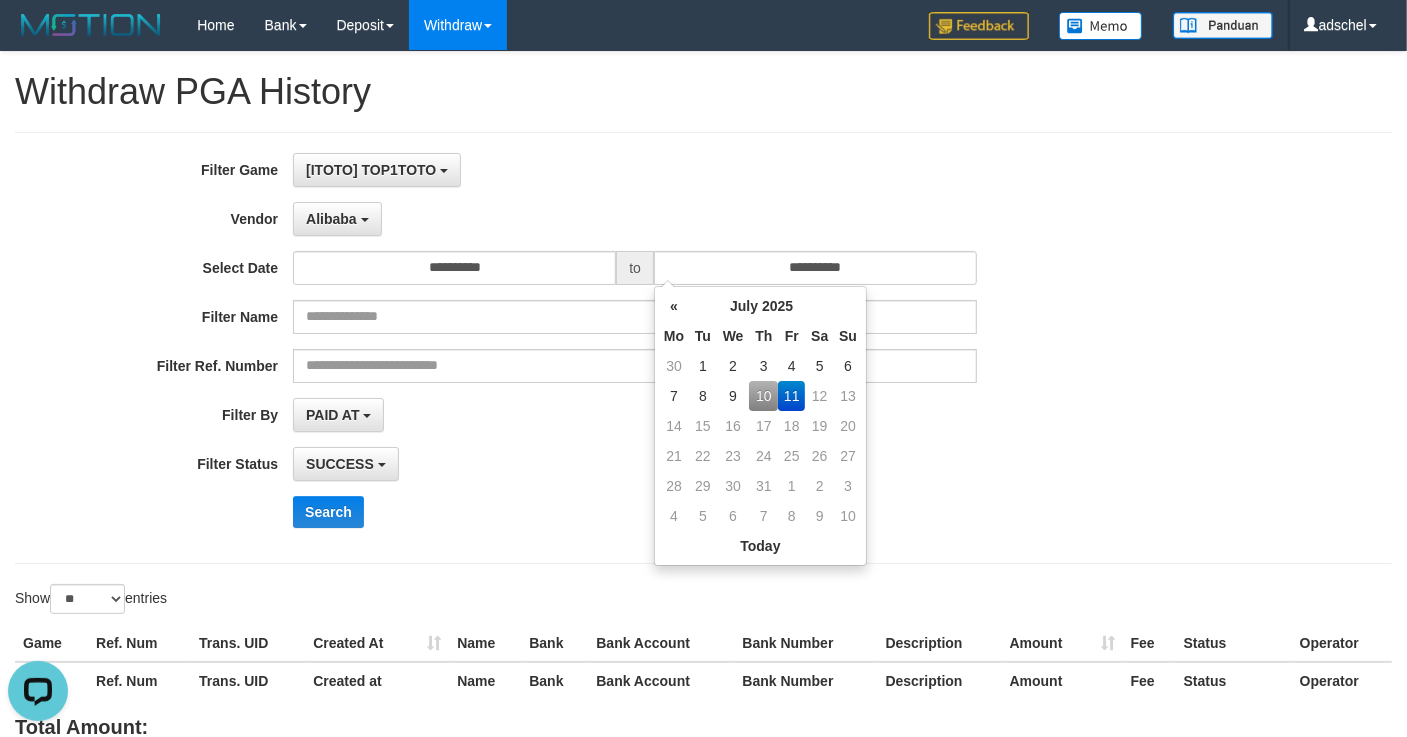 click on "10" at bounding box center [763, 396] 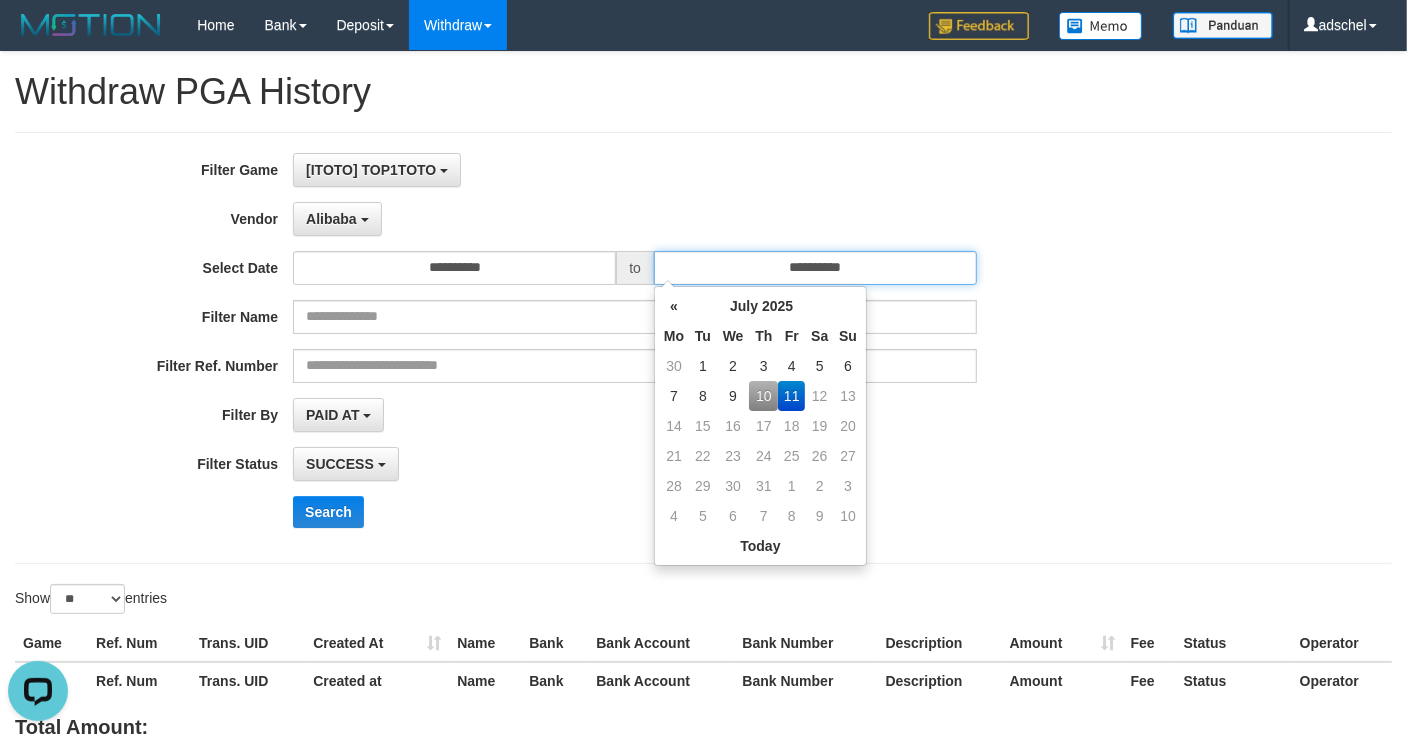 type on "**********" 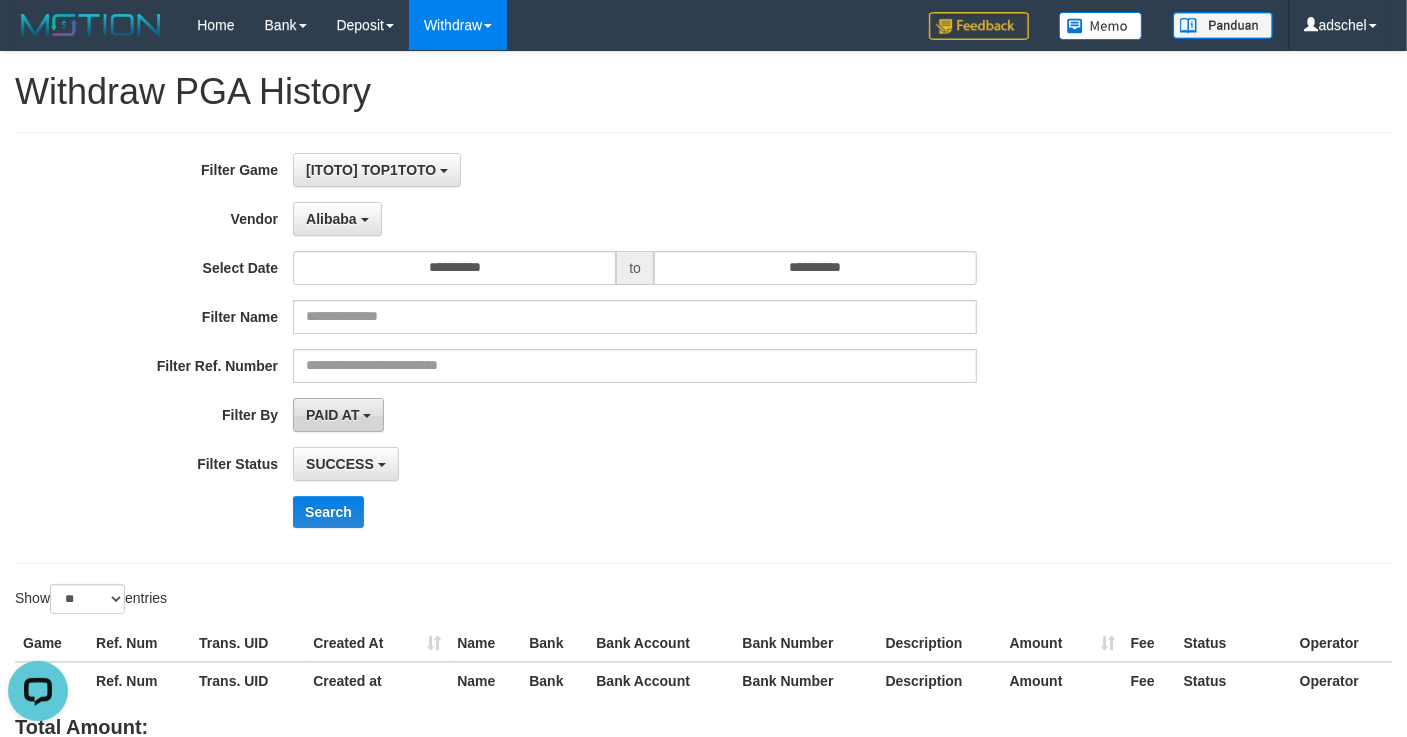 click on "PAID AT" at bounding box center [332, 415] 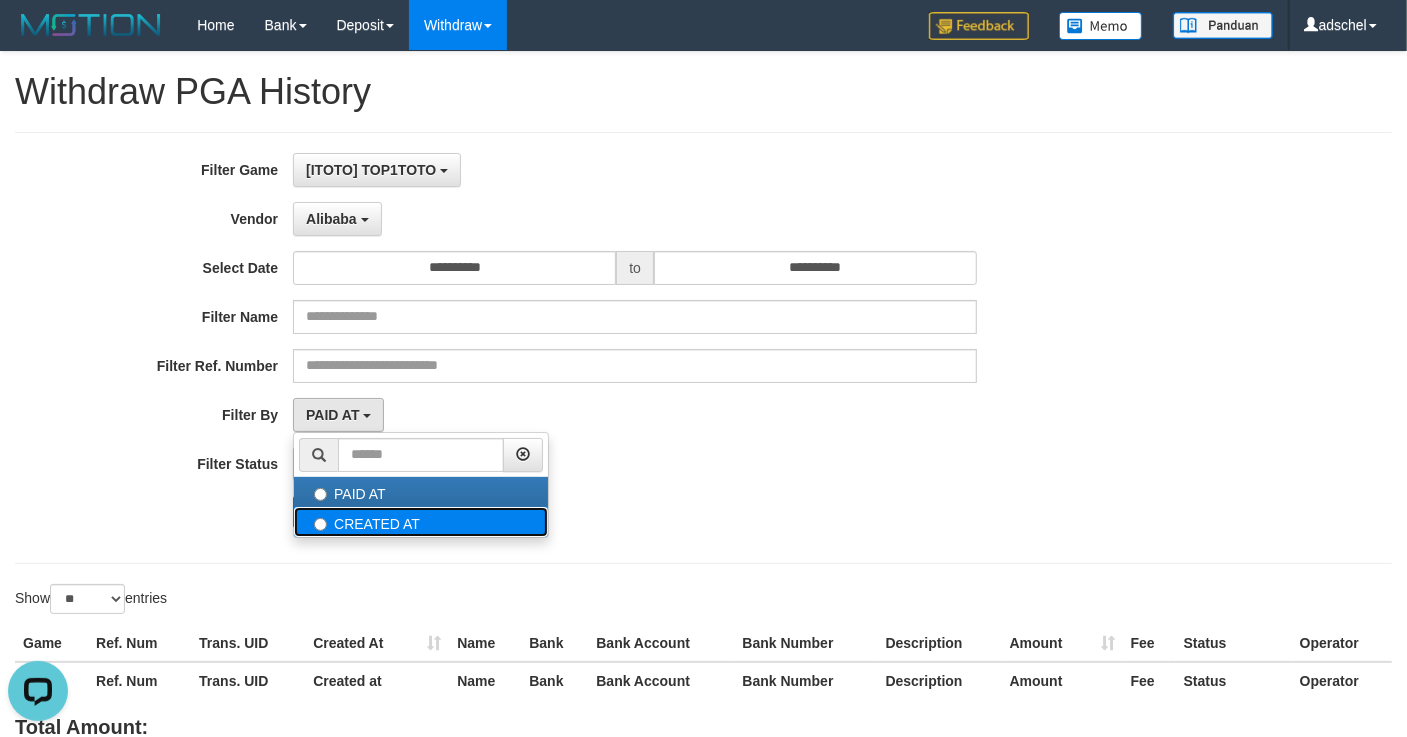 click on "CREATED AT" at bounding box center (421, 522) 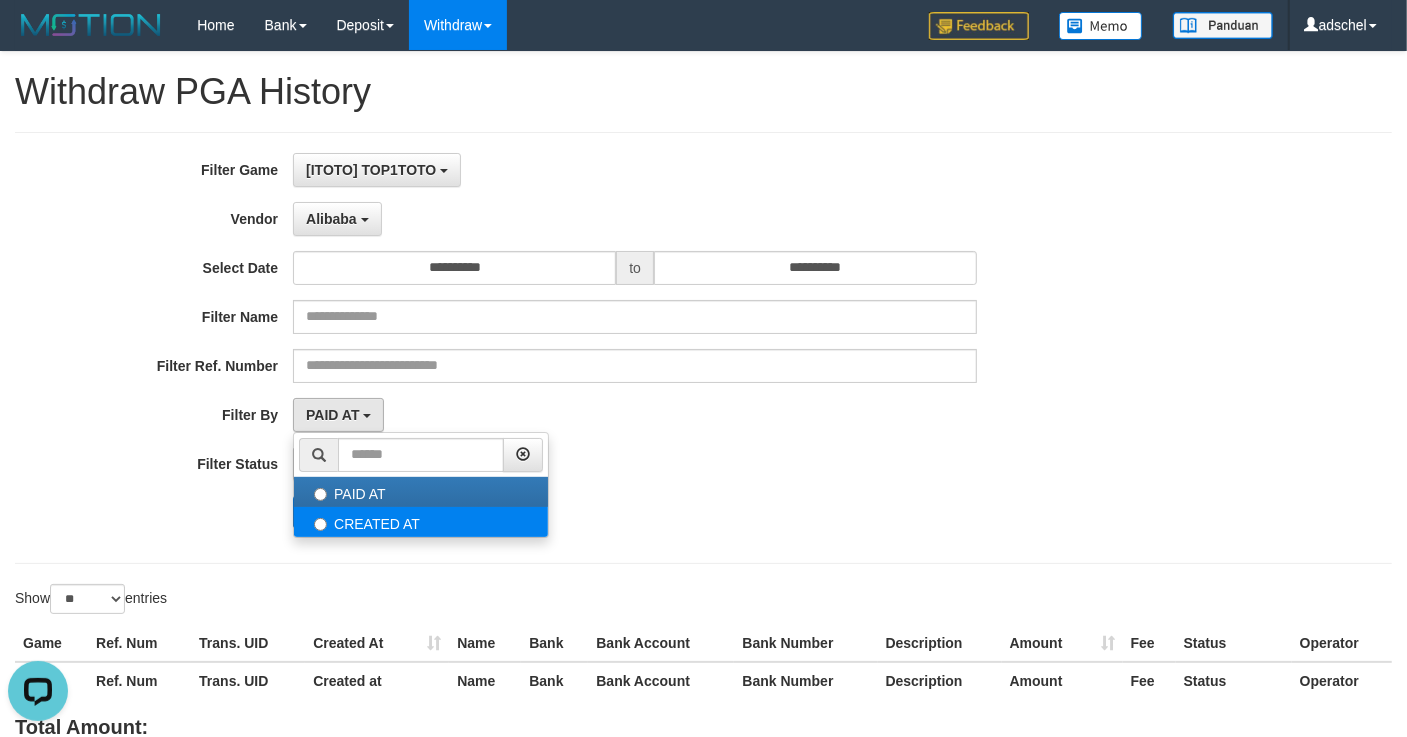 select on "*" 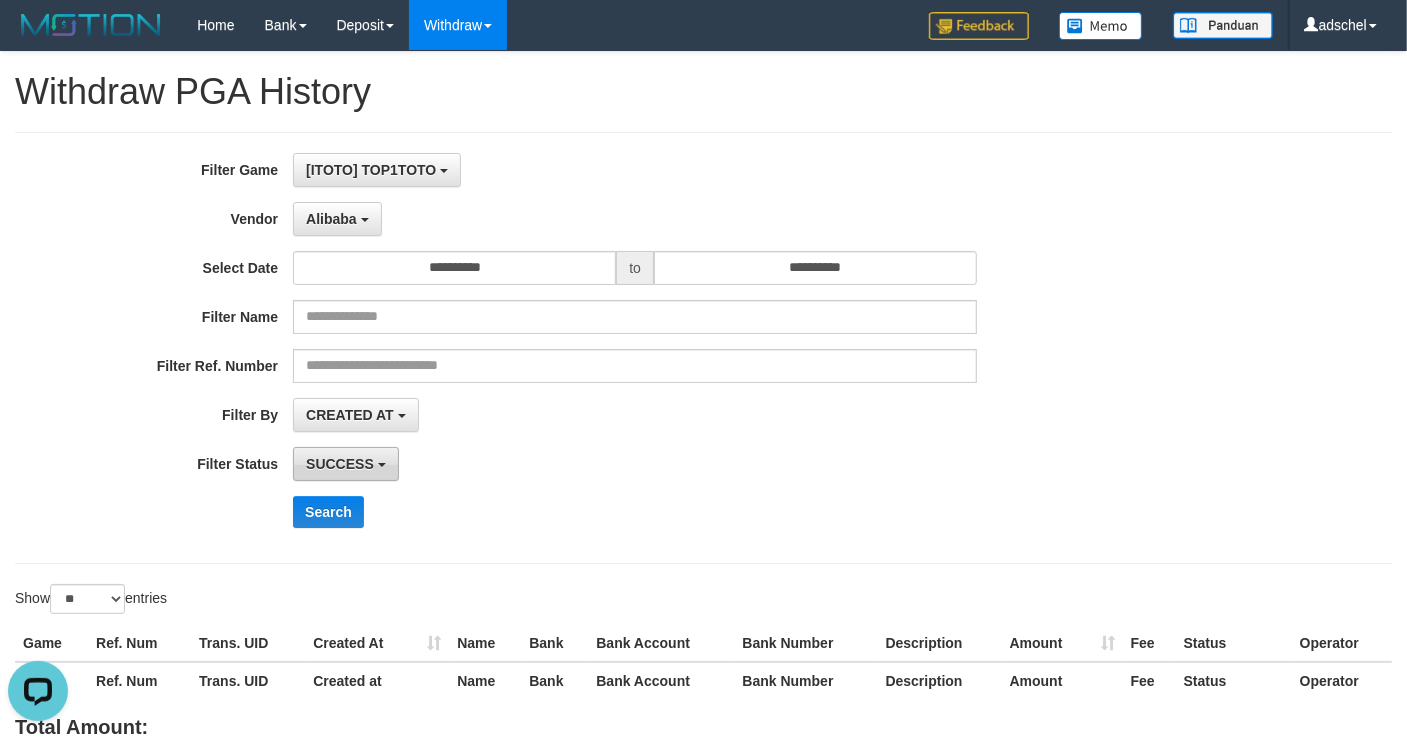 click on "SUCCESS" at bounding box center (340, 464) 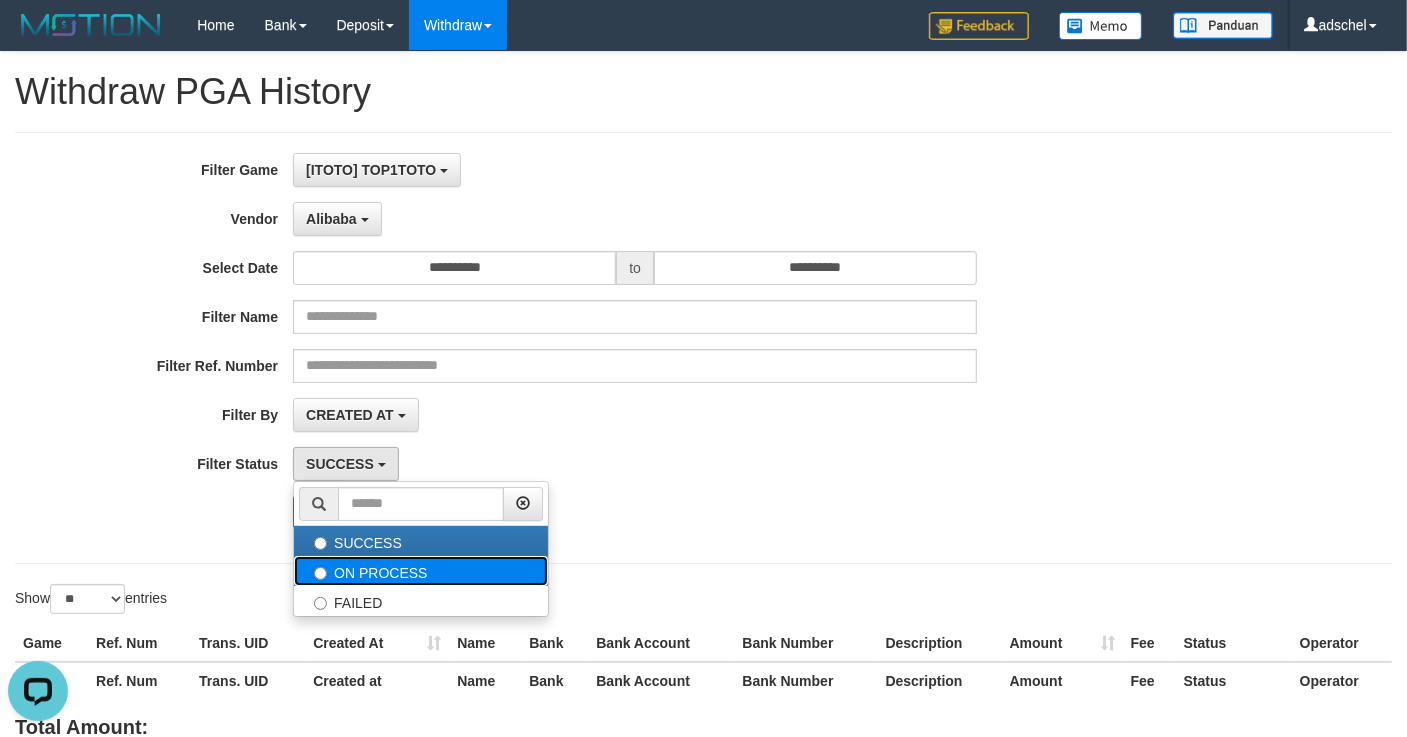 click on "ON PROCESS" at bounding box center [421, 571] 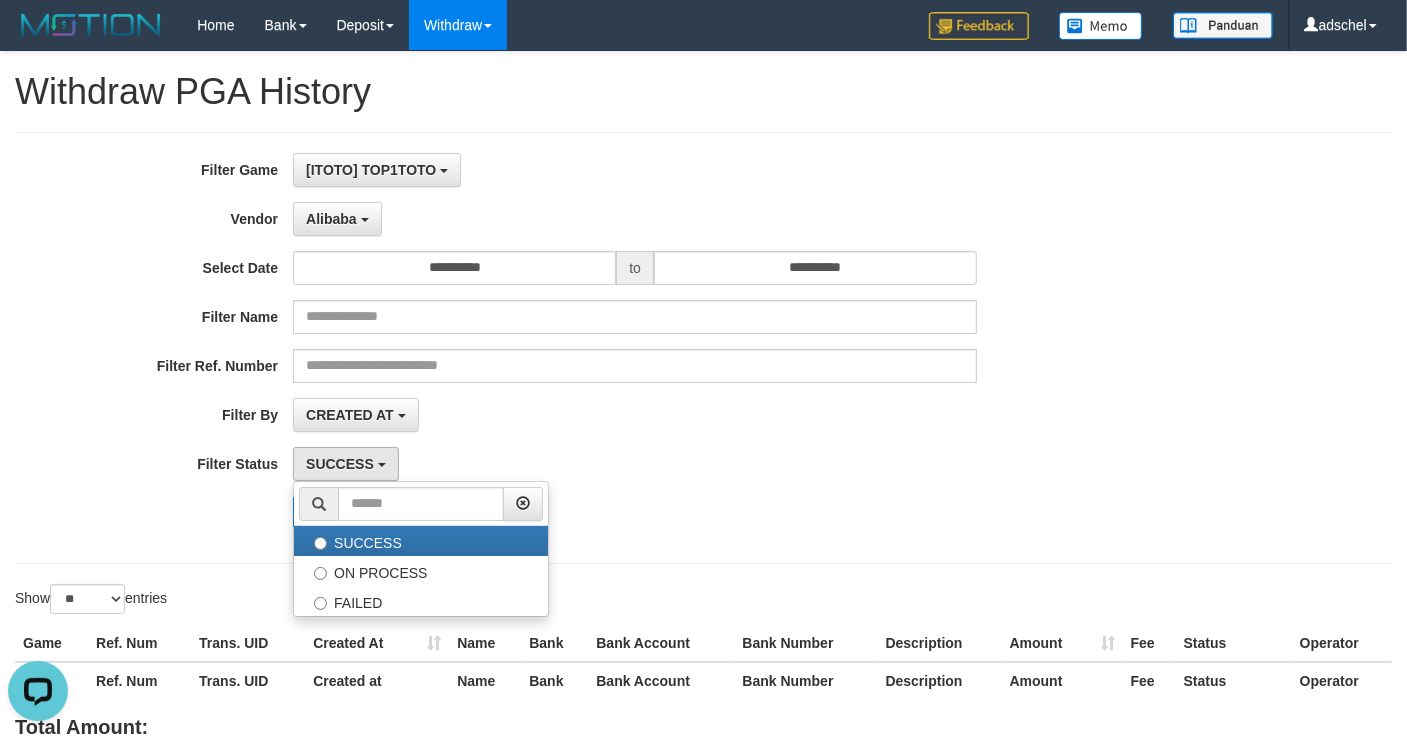 select on "*" 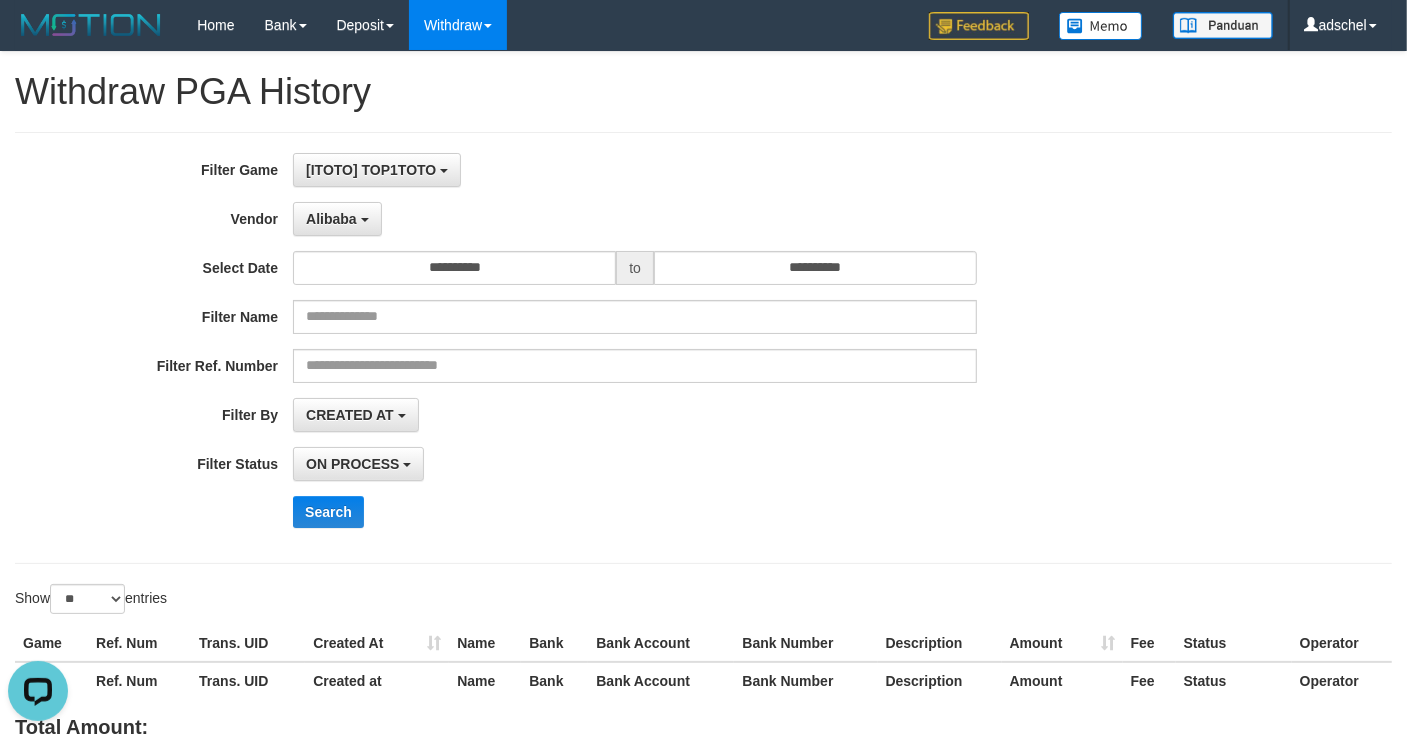 click on "Vendor" at bounding box center (146, 215) 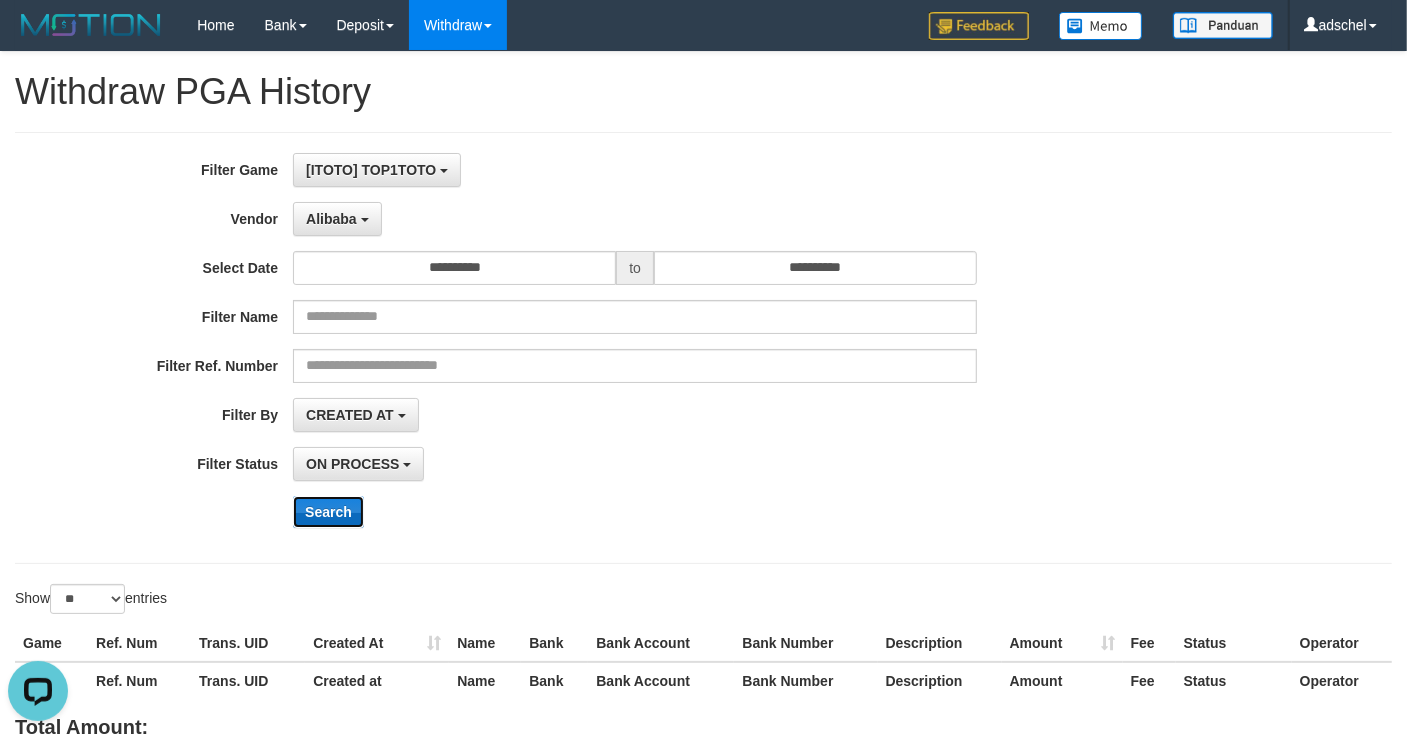 click on "Search" at bounding box center (328, 512) 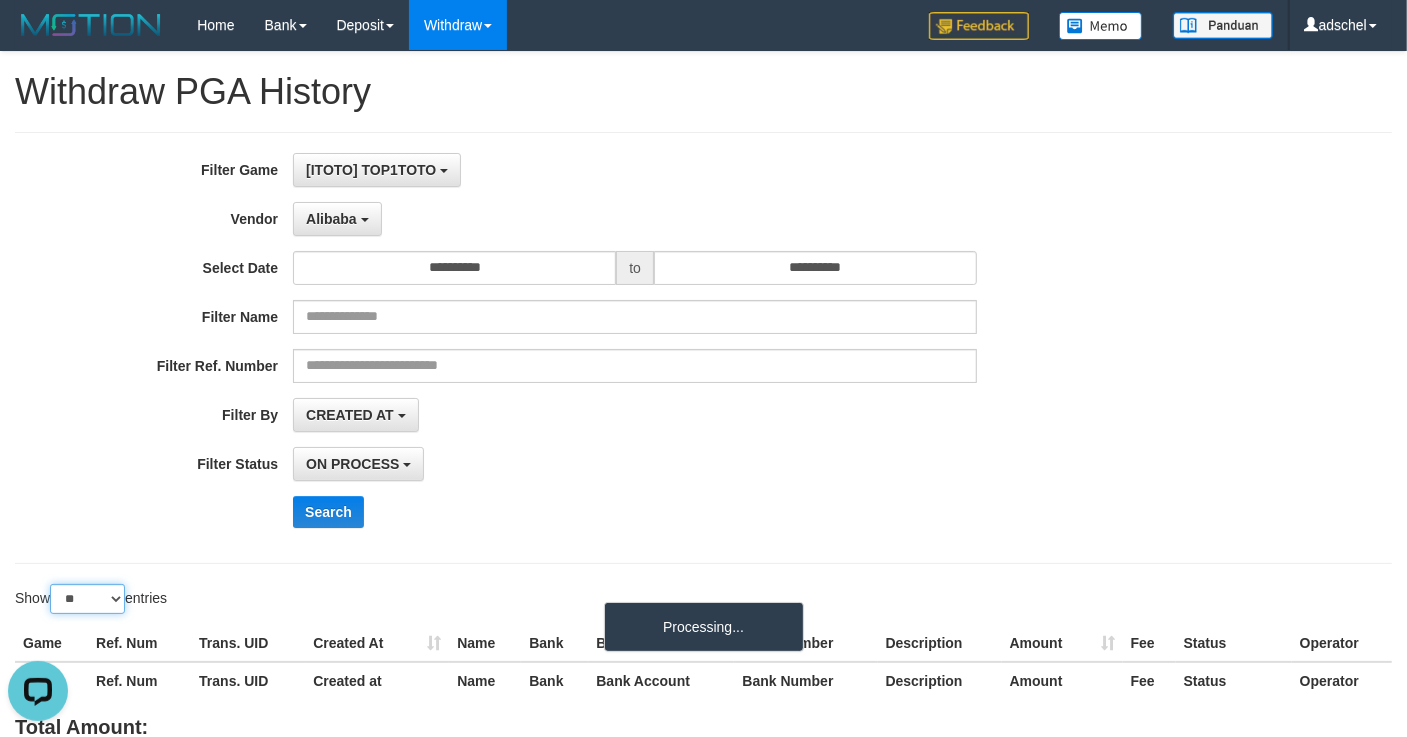 click on "** ** ** ***" at bounding box center [87, 599] 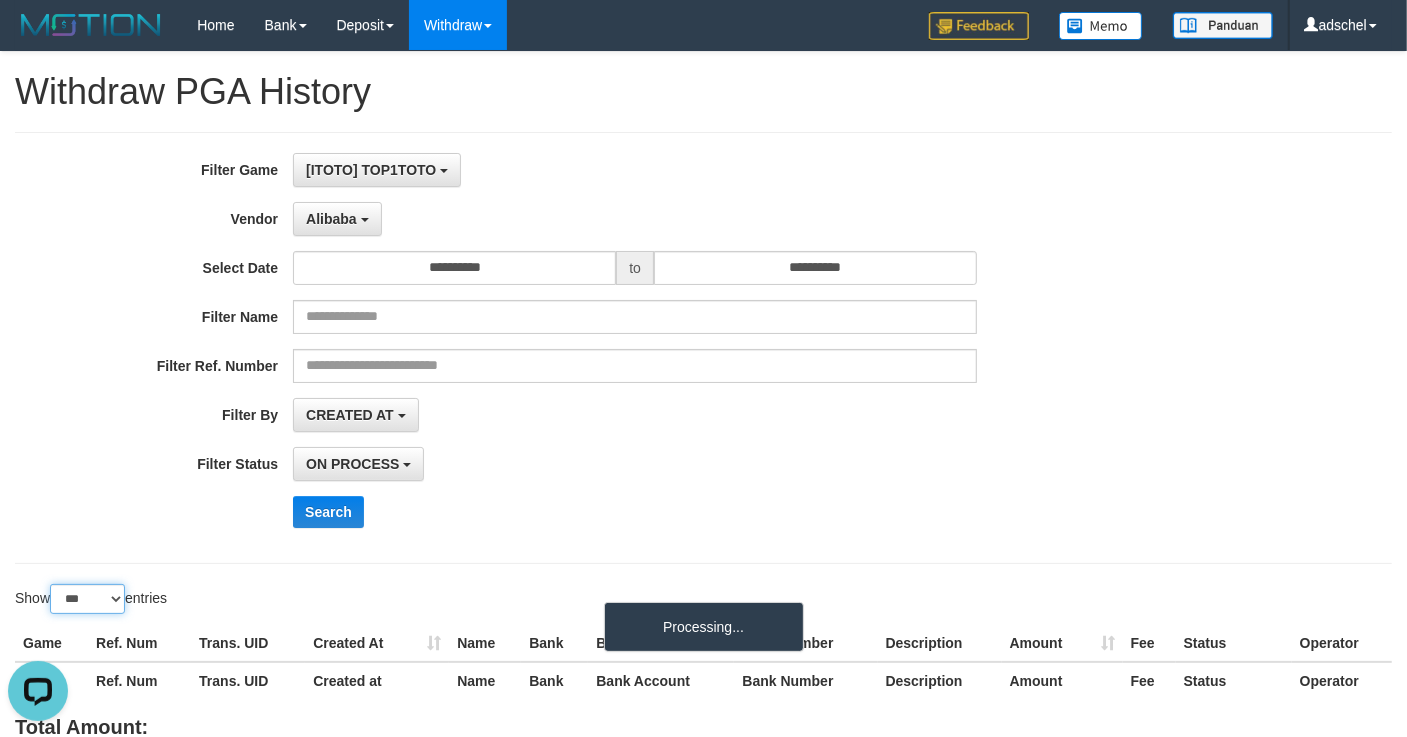 click on "** ** ** ***" at bounding box center [87, 599] 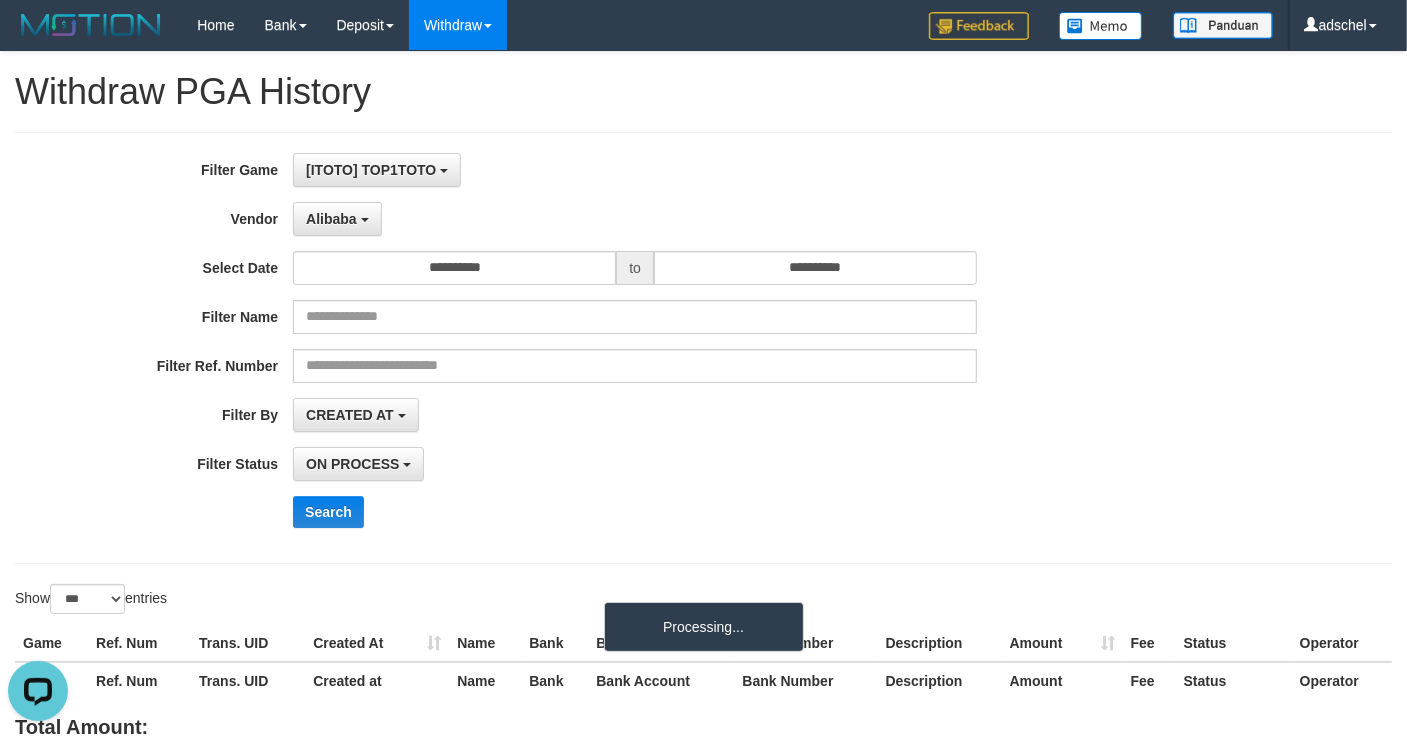 drag, startPoint x: 809, startPoint y: 459, endPoint x: 729, endPoint y: 455, distance: 80.09994 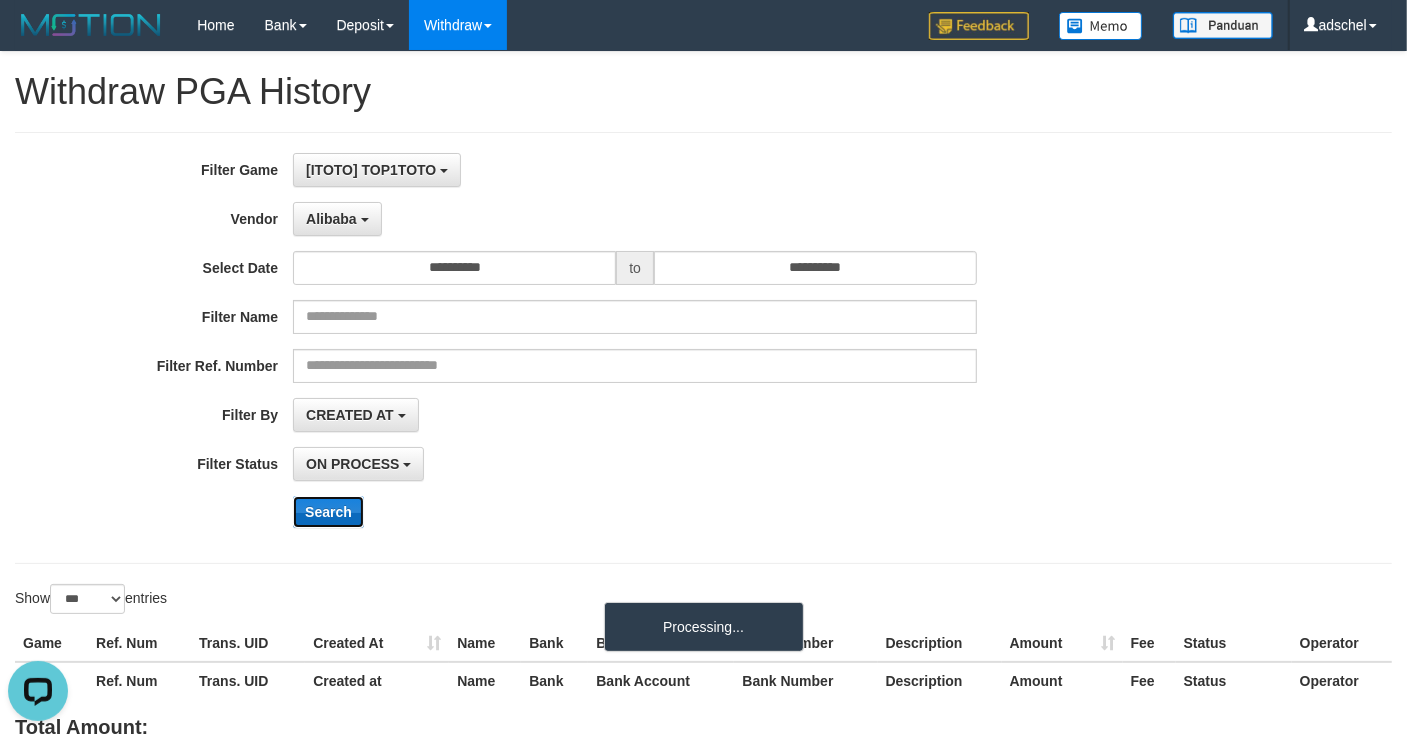 click on "Search" at bounding box center [328, 512] 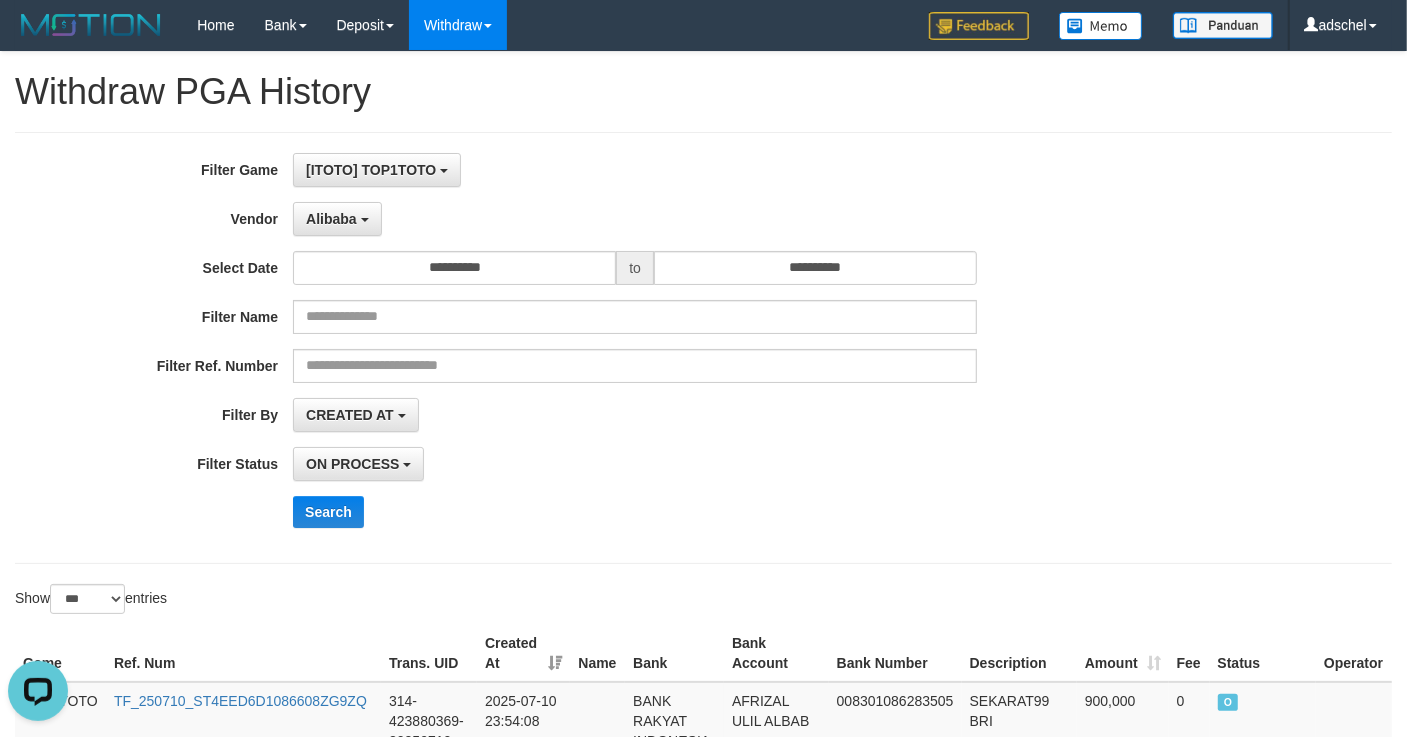 click on "ON PROCESS
SUCCESS
ON PROCESS
FAILED" at bounding box center (635, 464) 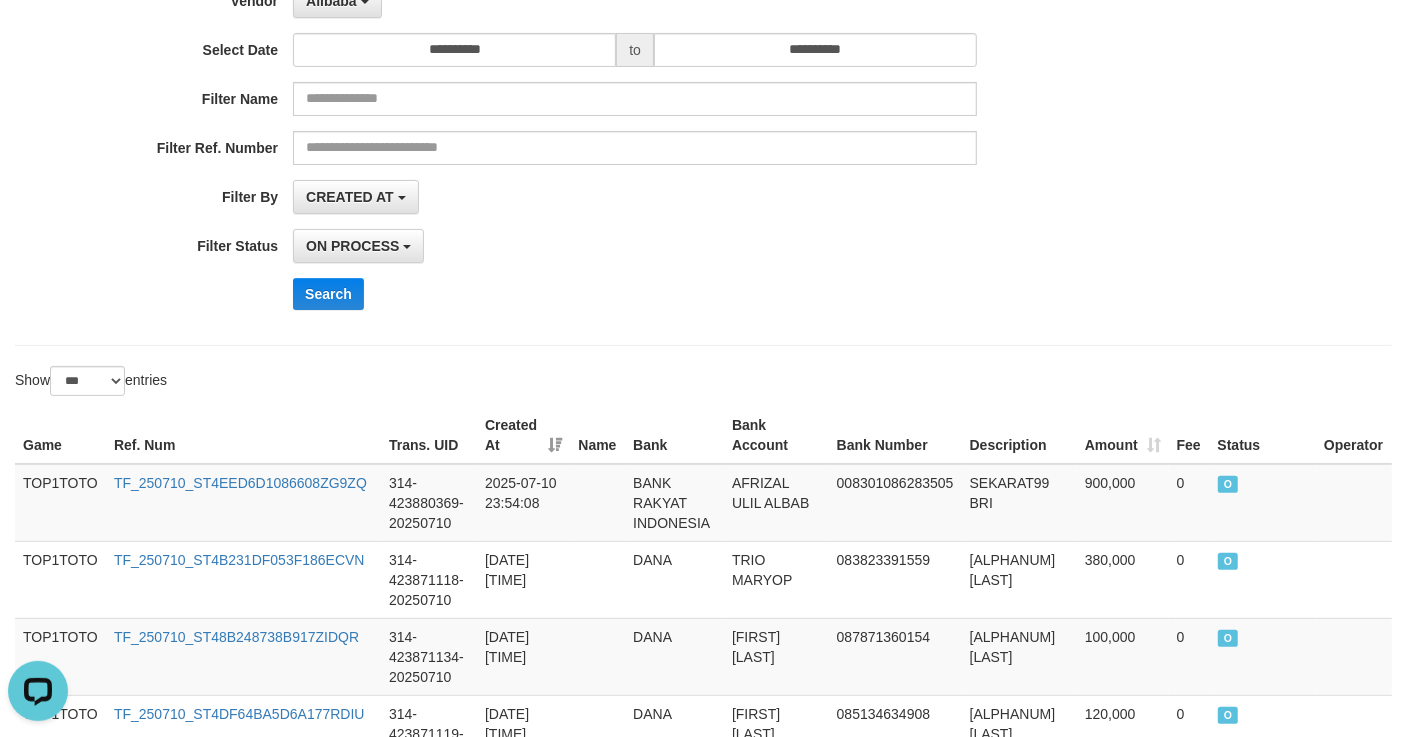 scroll, scrollTop: 272, scrollLeft: 0, axis: vertical 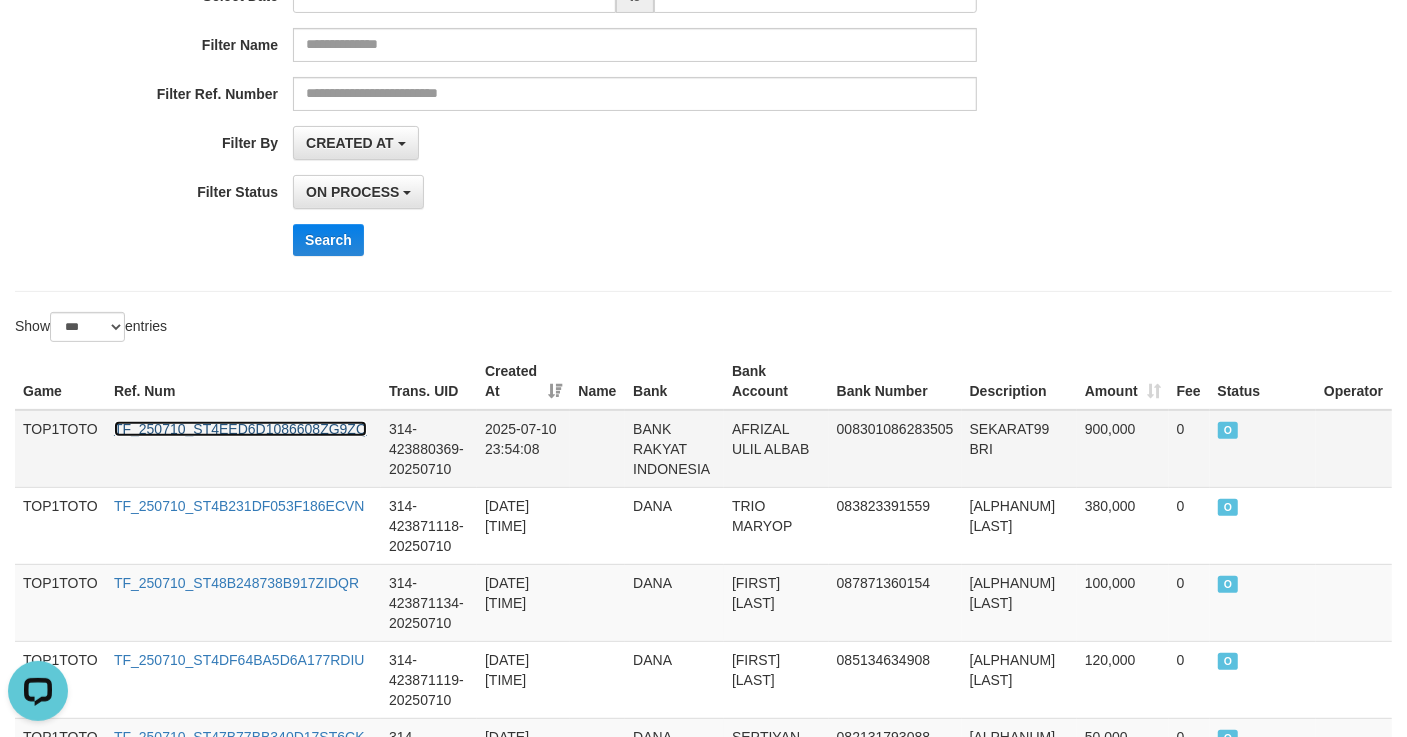 click on "TF_250710_ST4EED6D1086608ZG9ZQ" at bounding box center (240, 429) 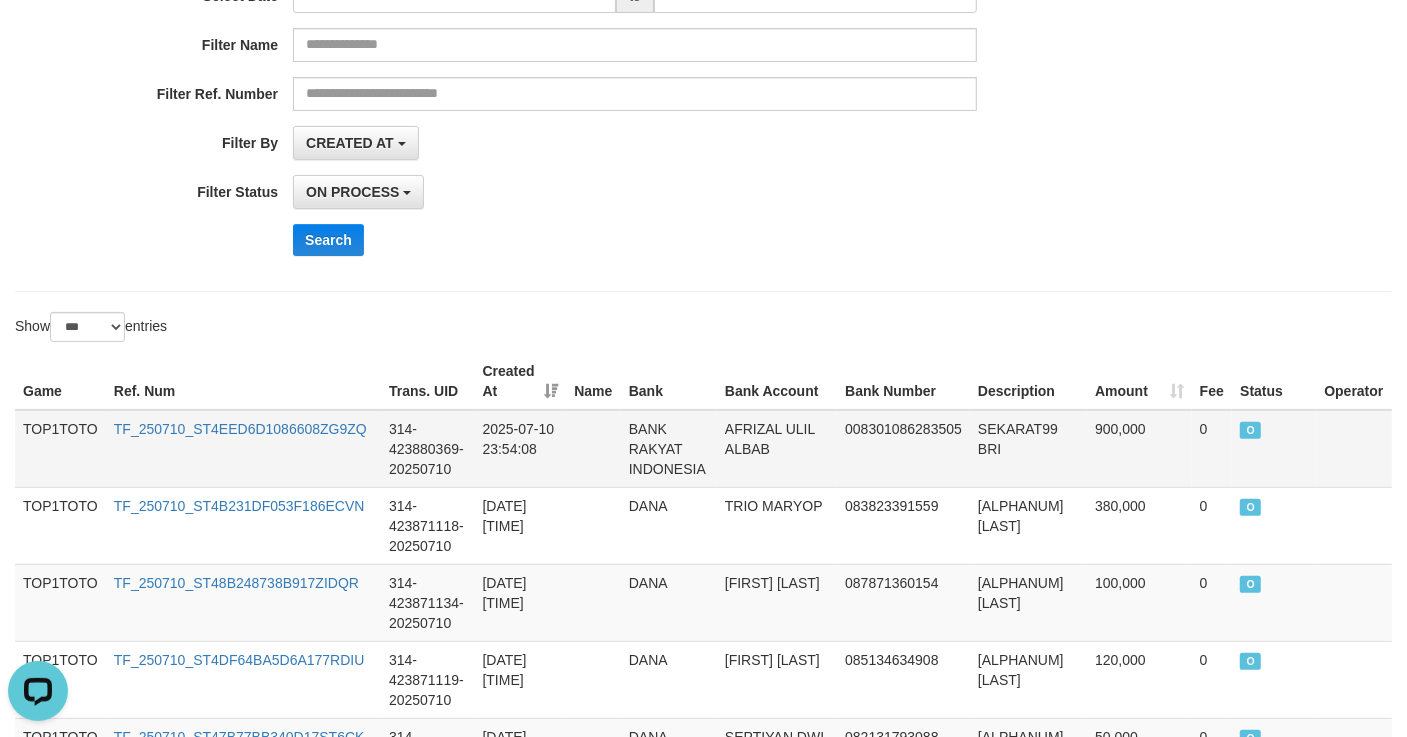 click on "SEKARAT99 BRI" at bounding box center [1028, 449] 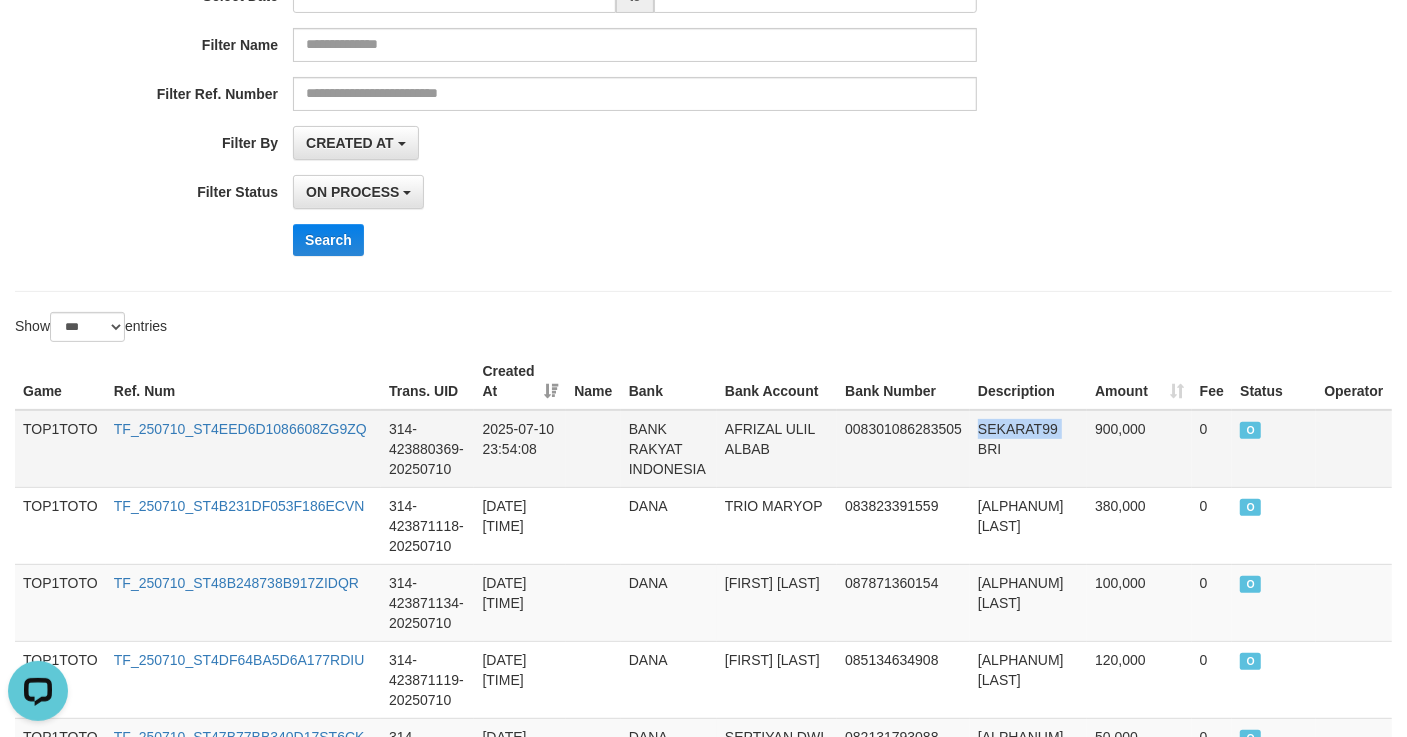 click on "SEKARAT99 BRI" at bounding box center (1028, 449) 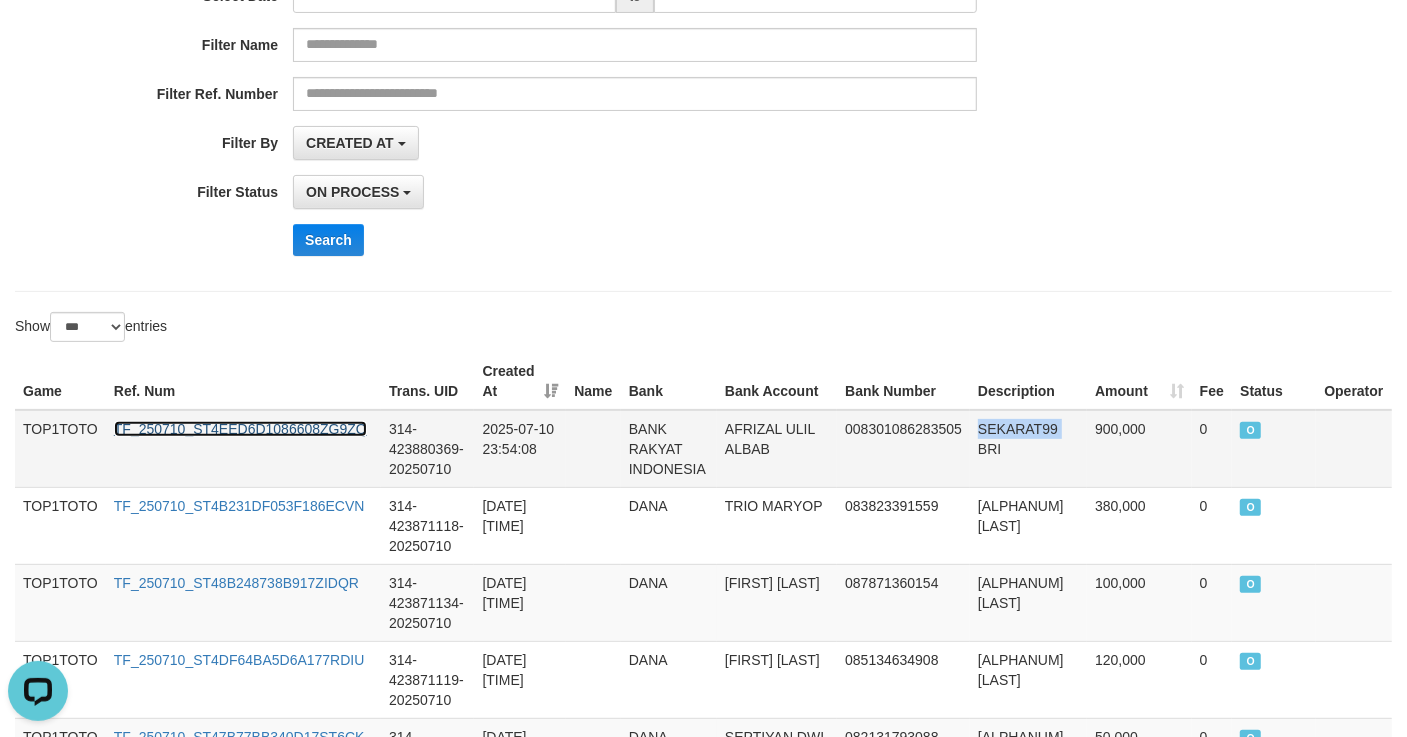 click on "TF_250710_ST4EED6D1086608ZG9ZQ" at bounding box center [240, 429] 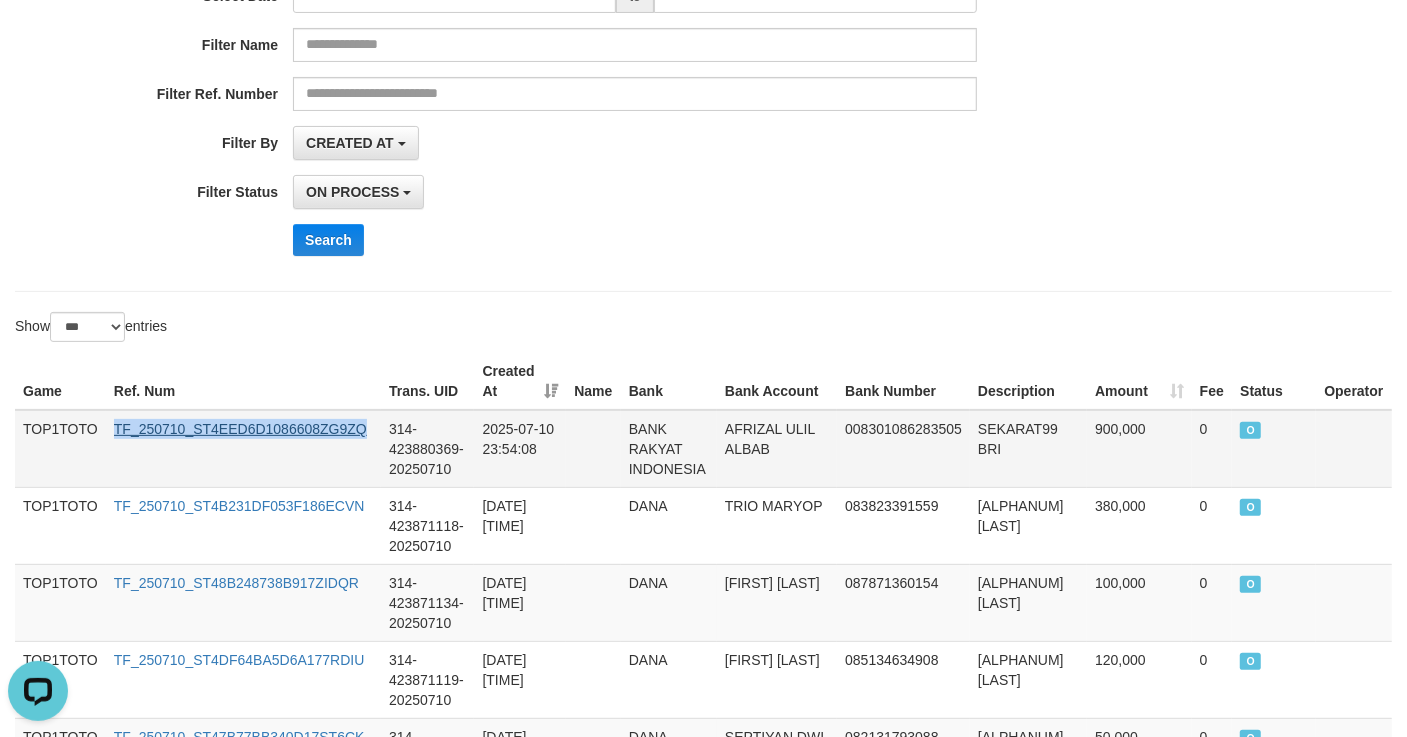 copy on "TF_250710_ST4EED6D1086608ZG9ZQ" 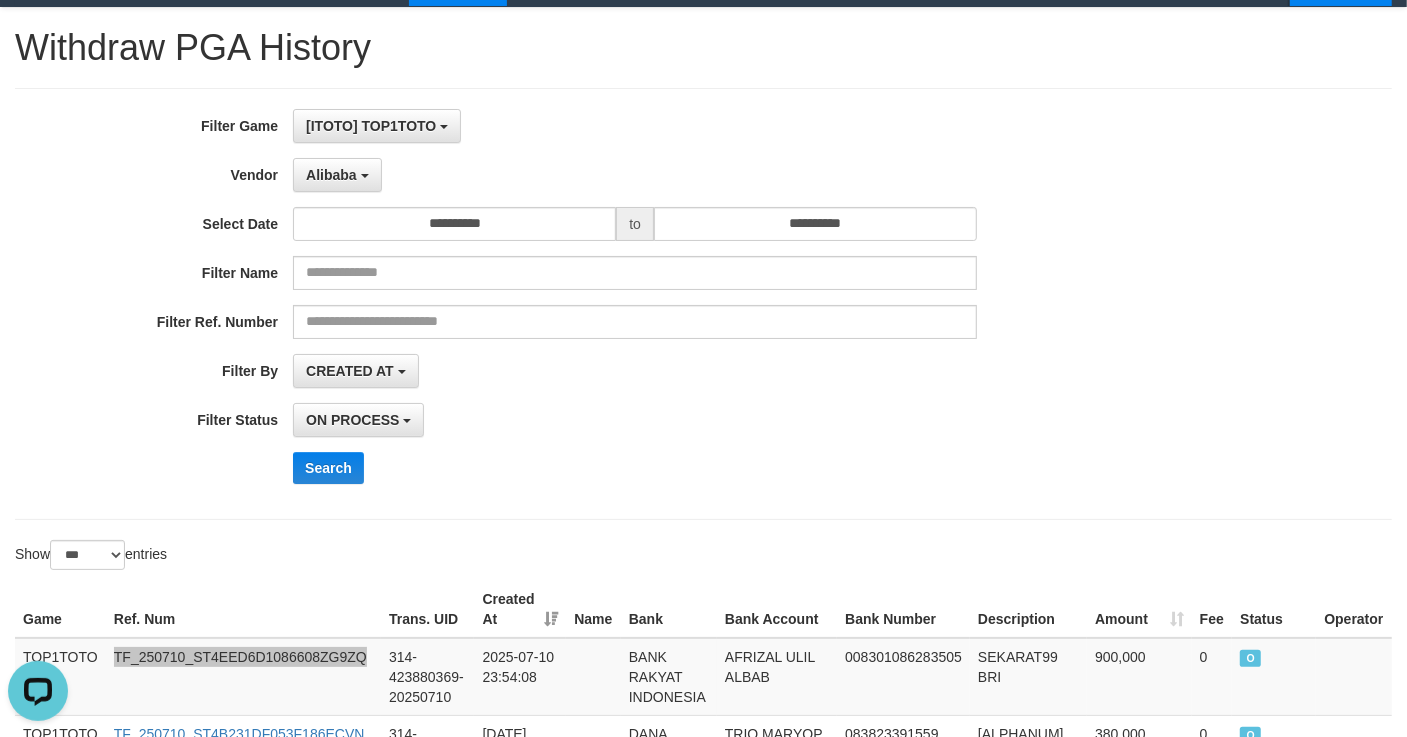 scroll, scrollTop: 0, scrollLeft: 0, axis: both 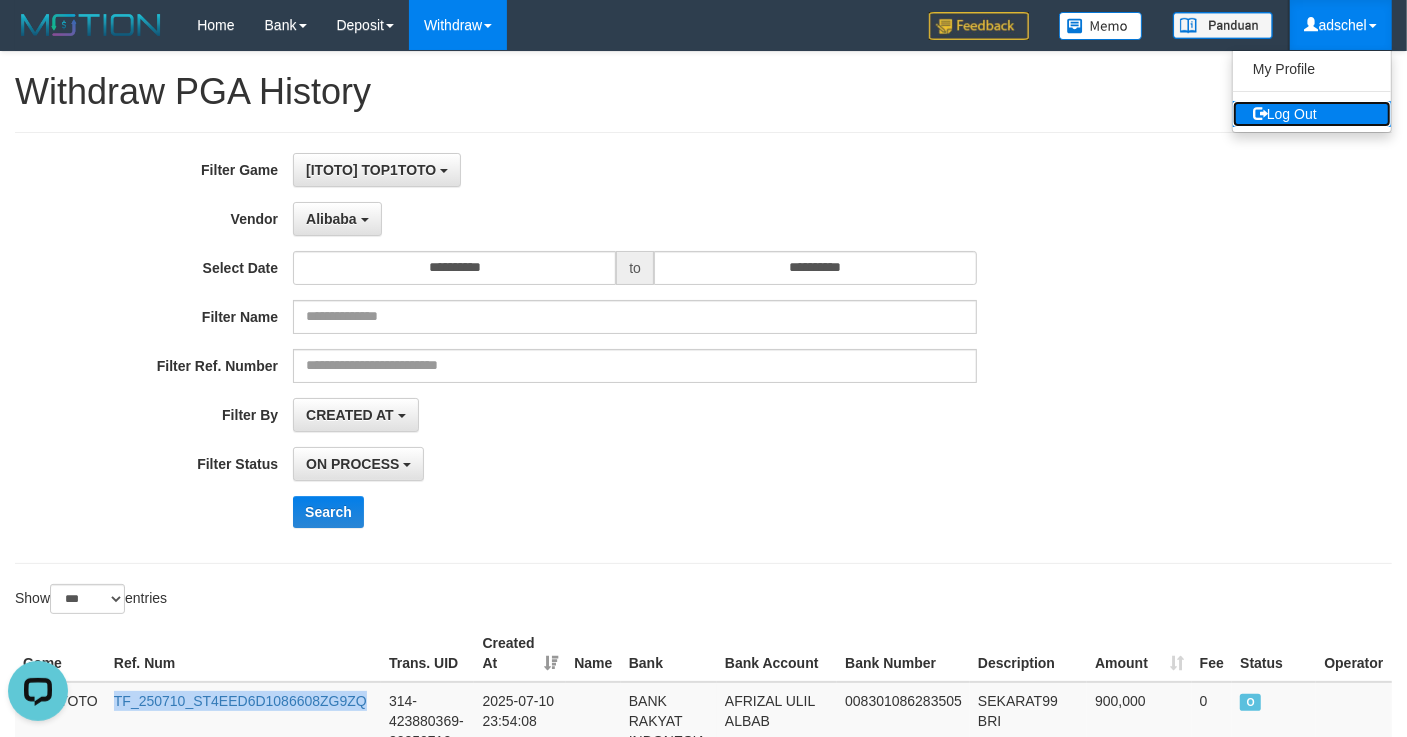 click on "Log Out" at bounding box center [1312, 114] 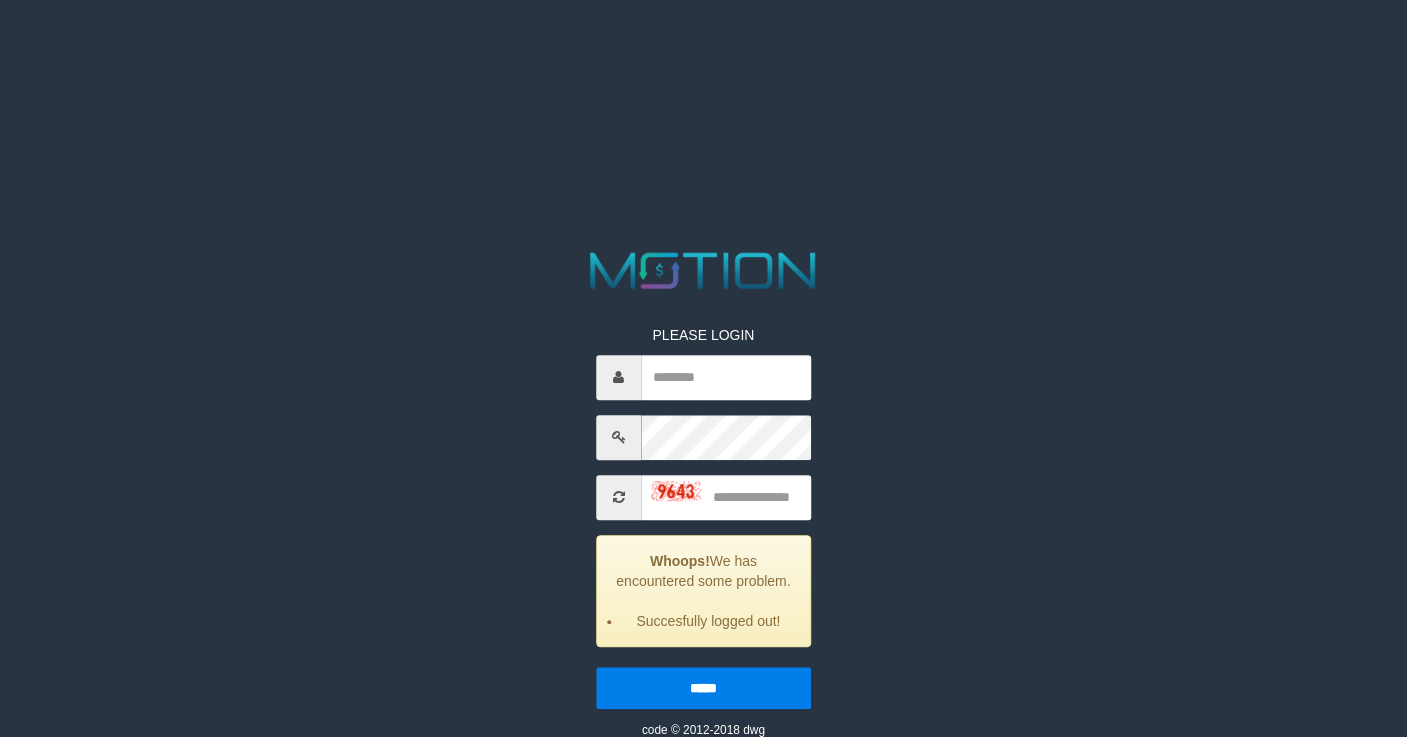 scroll, scrollTop: 0, scrollLeft: 0, axis: both 